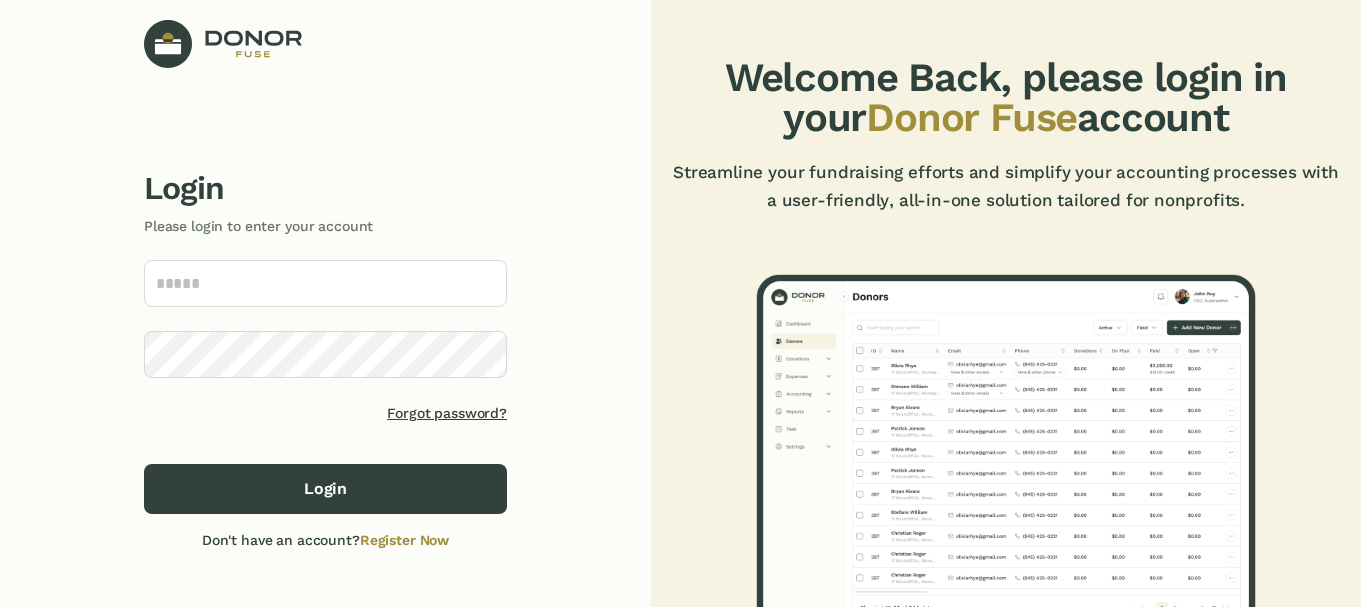 scroll, scrollTop: 0, scrollLeft: 0, axis: both 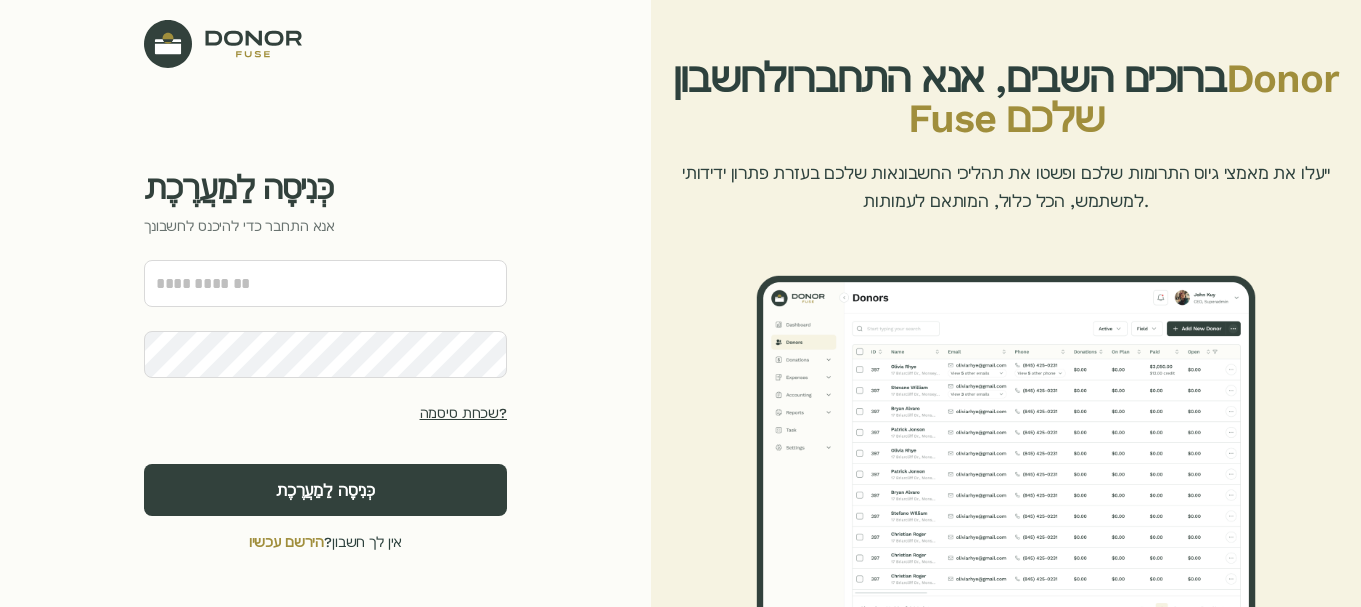 click on "כְּנִיסָה לַמַעֲרֶכֶת אנא התחבר כדי להיכנס לחשבונך שכחת סיסמה? כְּנִיסָה לַמַעֲרֶכֶת אין לך חשבון?  הירשם עכשיו ©2024 [COMPANY]. כל הזכויות שמורות" 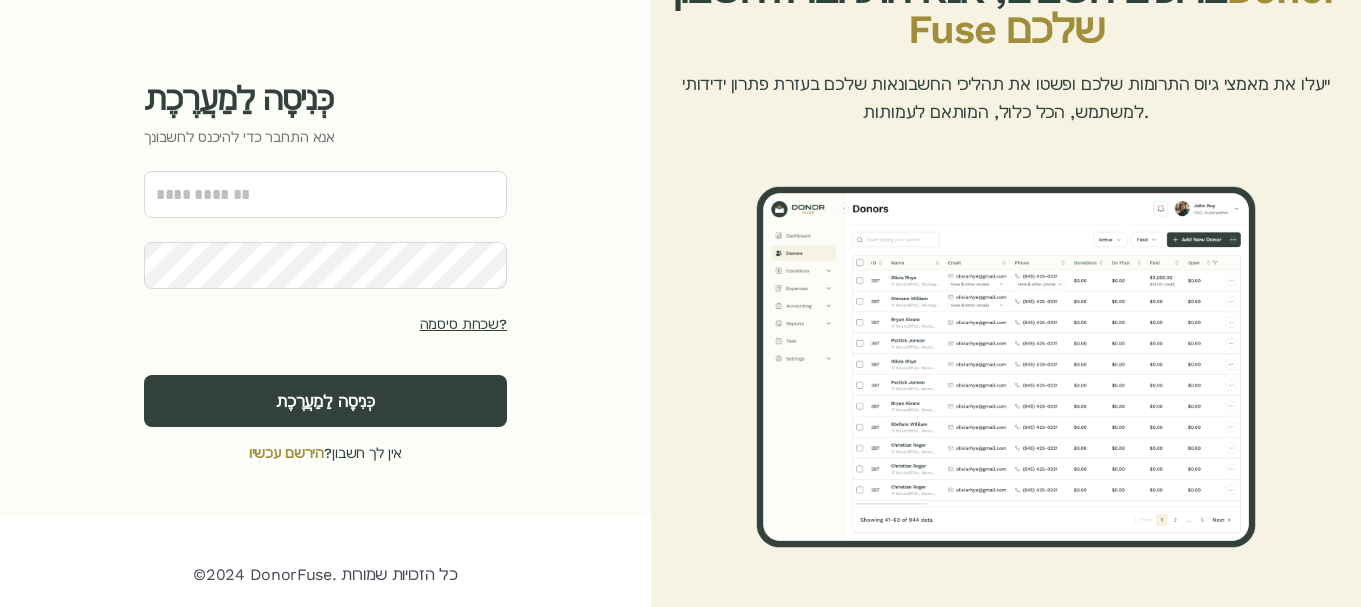 click on "הירשם עכשיו" 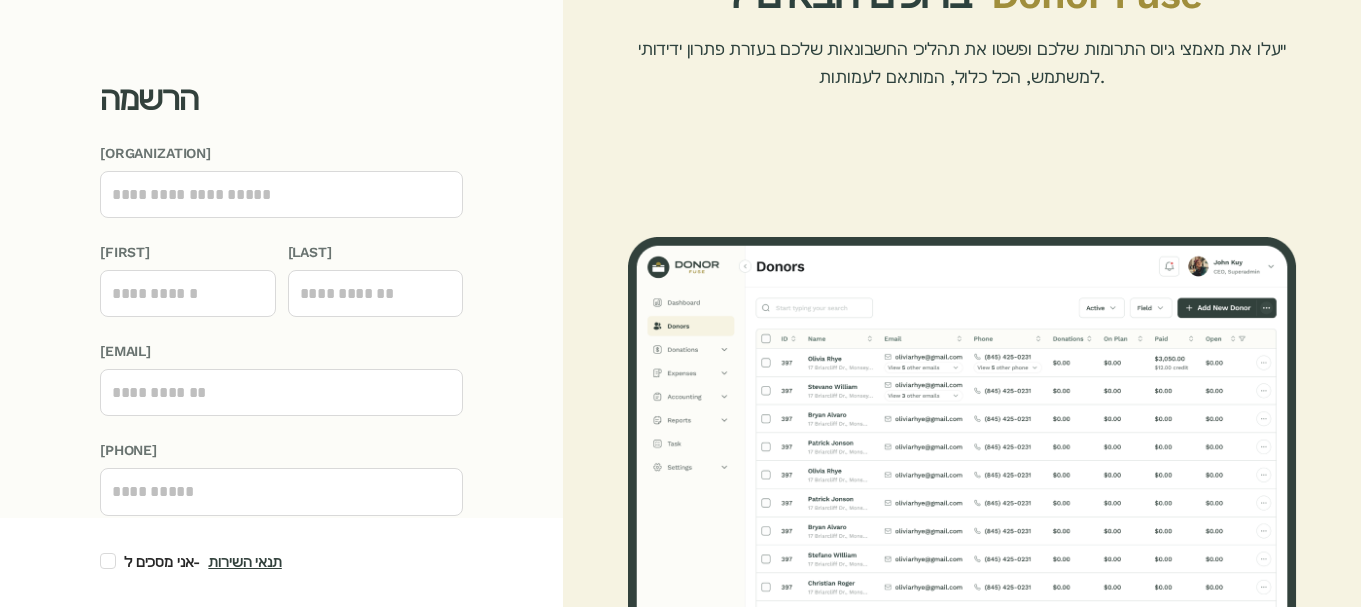 click on "הרשמה שם הארגון שֵׁם פְּרַטִי שֵׁם מִשׁפָּחָה אֶלֶקטרוֹנִי מספר טלפון אני מסכים ל- תנאי השירות הרשמה כבר יש לך חשבון?  התחבר ©2024 DonorFuse. כל הזכויות שמורות" 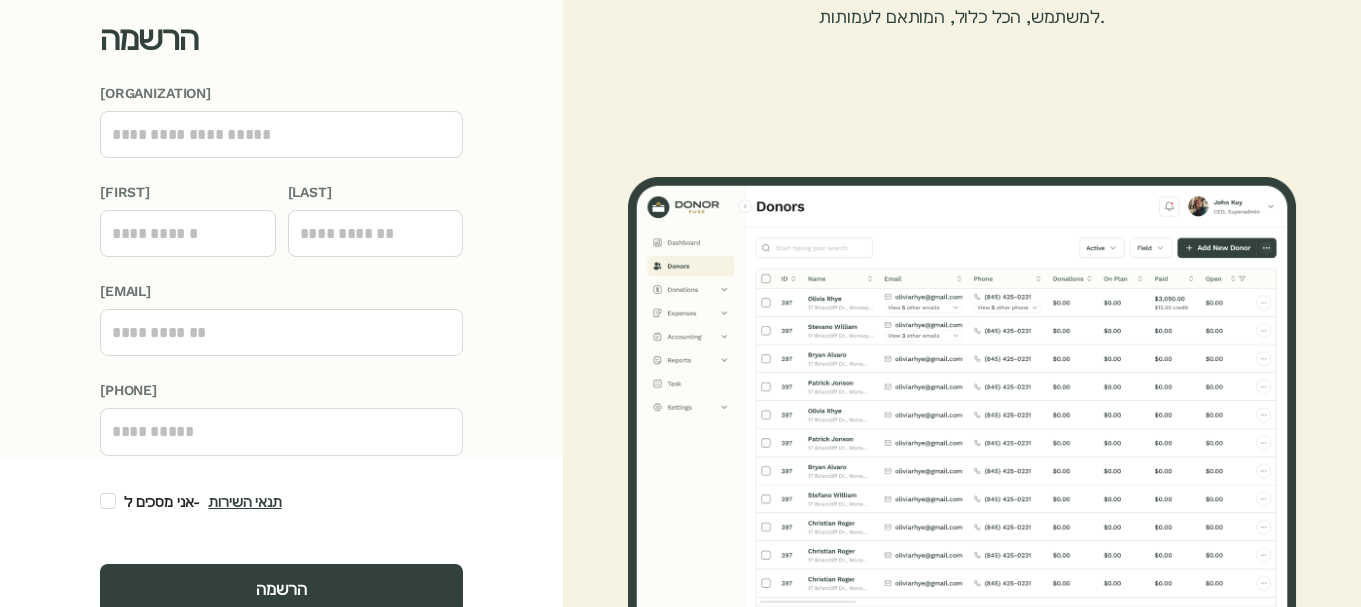 scroll, scrollTop: 0, scrollLeft: 0, axis: both 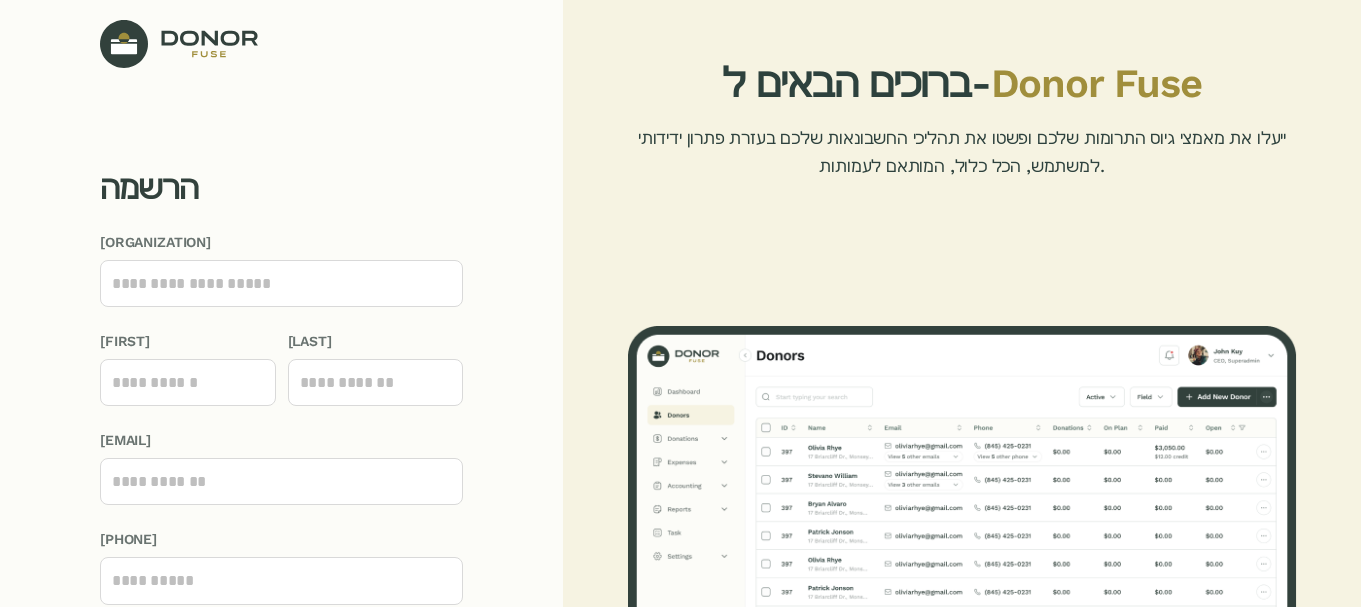 click 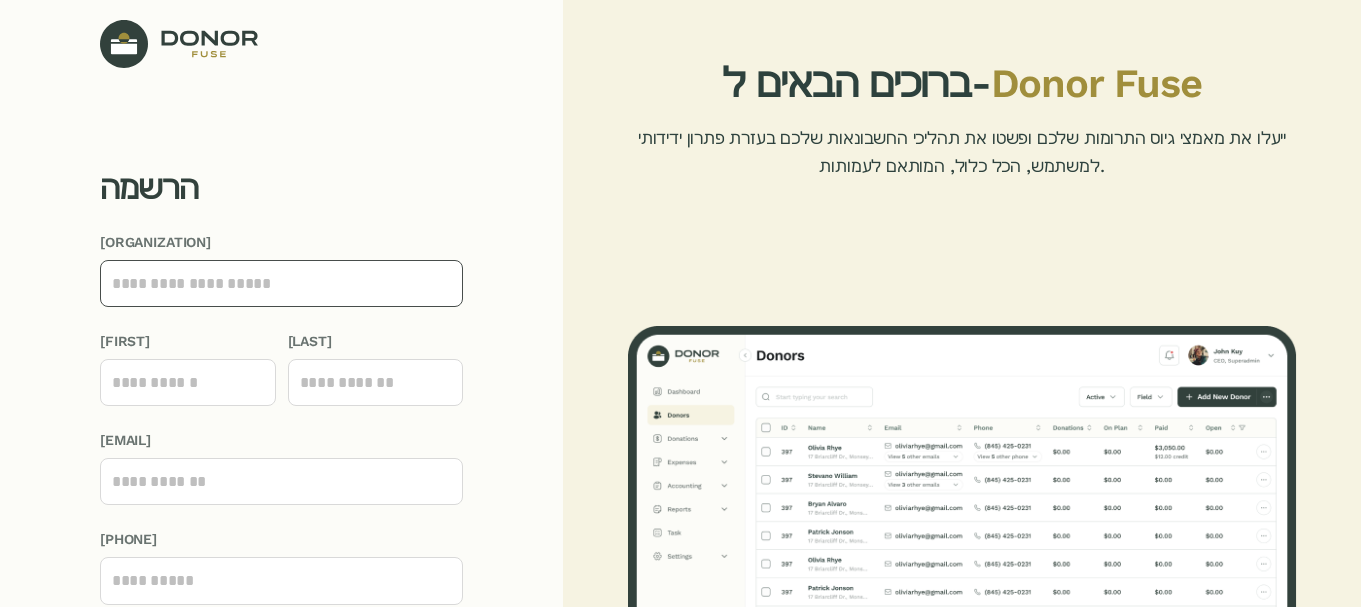 click on "שם הארגון" at bounding box center [281, 283] 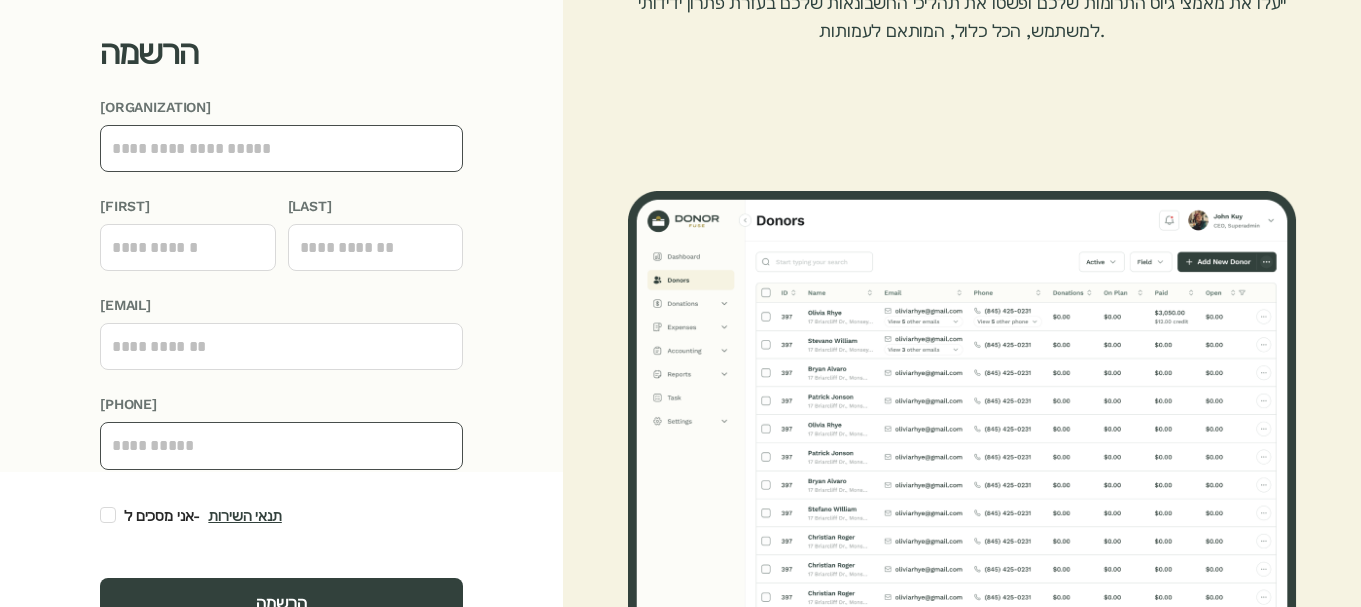 scroll, scrollTop: 104, scrollLeft: 0, axis: vertical 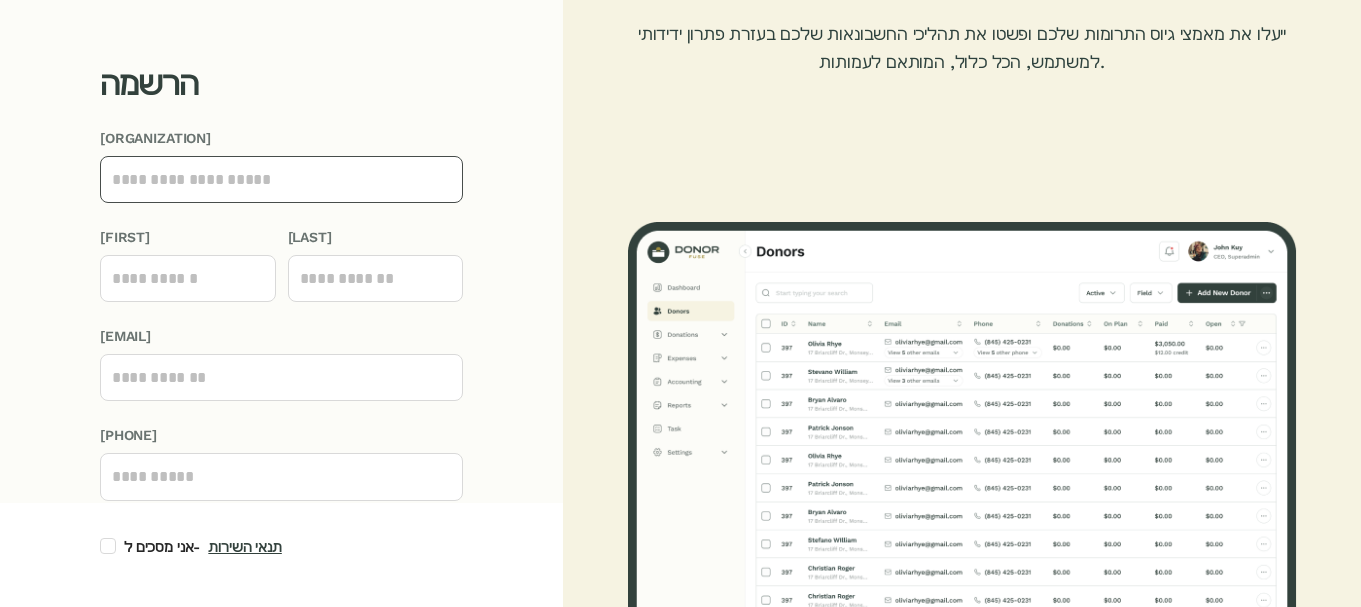 type on "*" 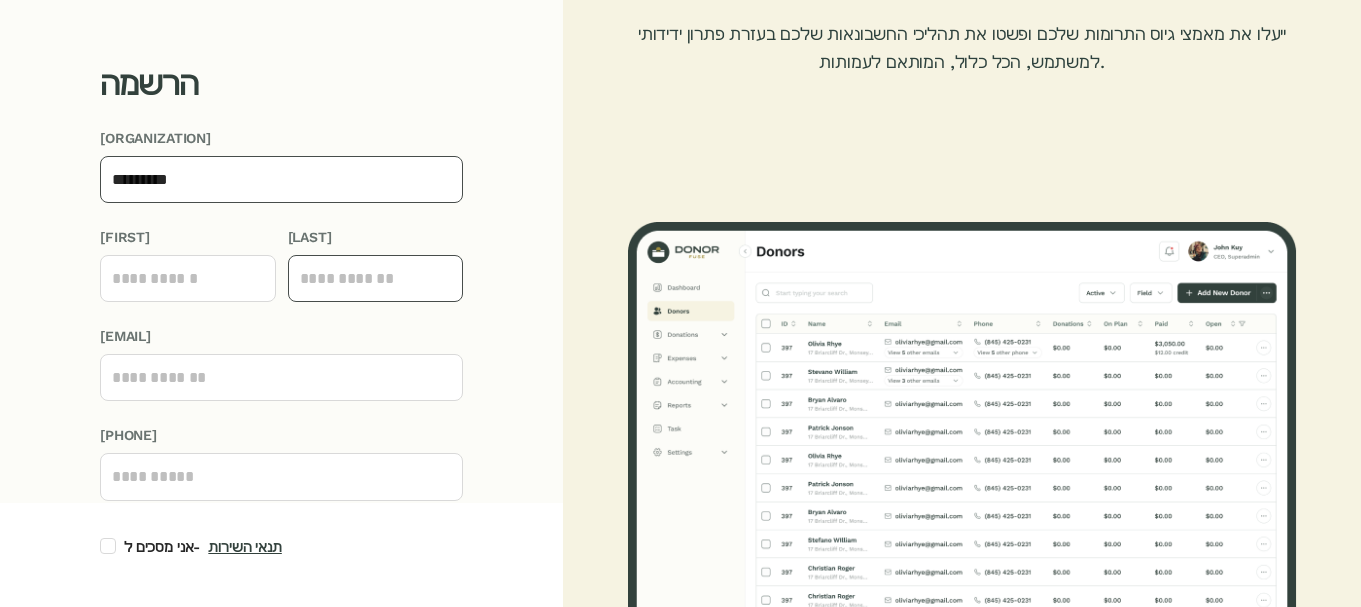 type on "*********" 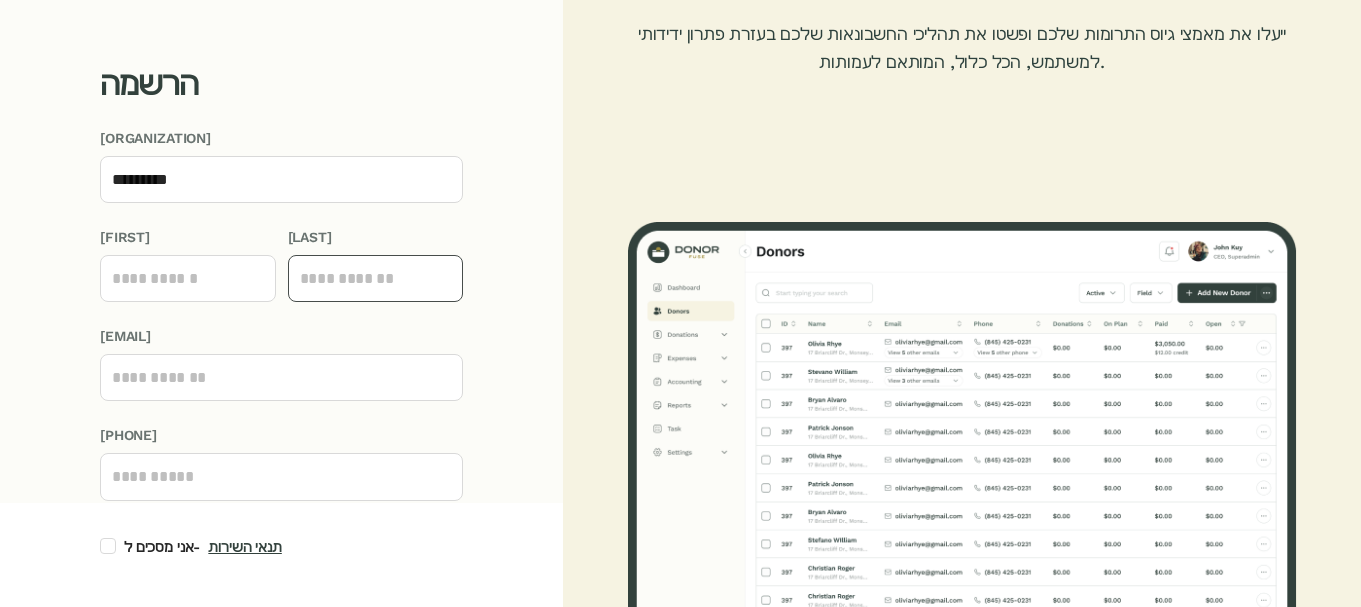 click on "שֵׁם מִשׁפָּחָה" at bounding box center [376, 278] 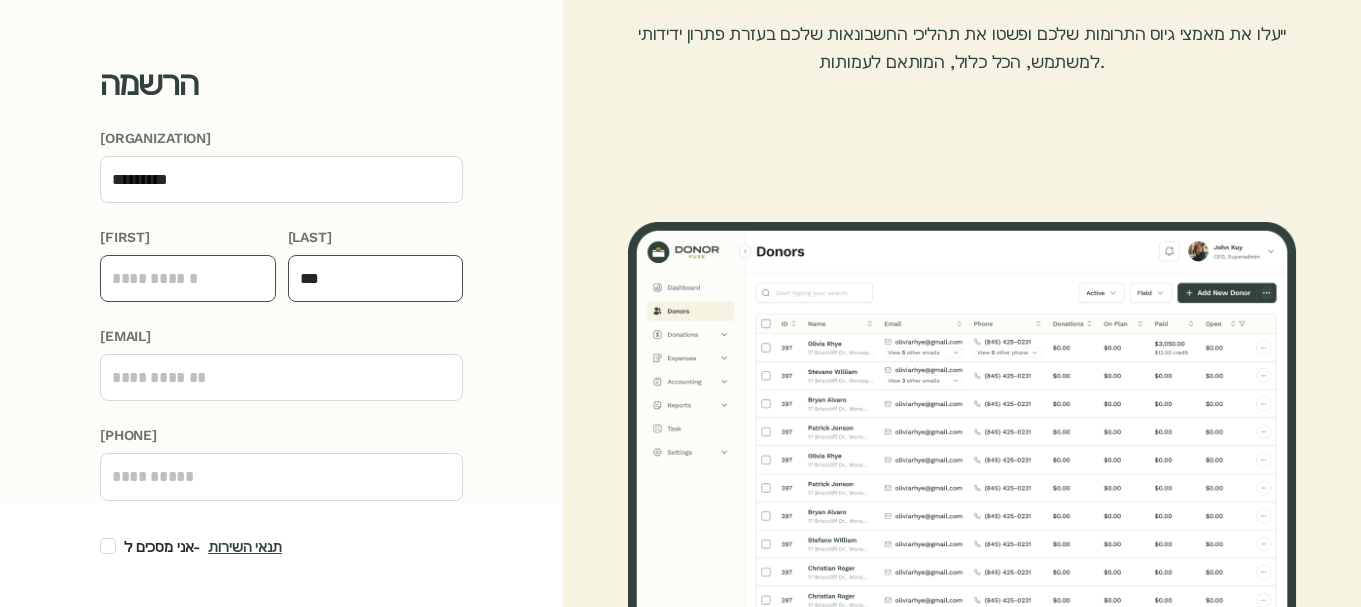 type on "***" 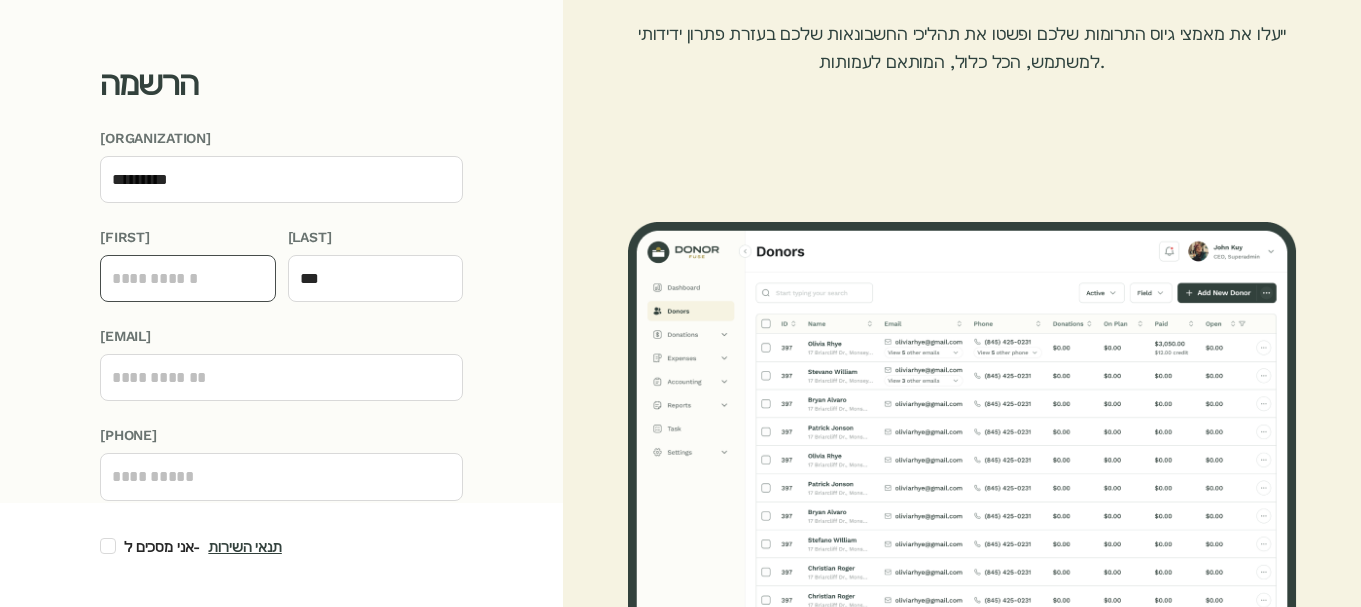 click on "שֵׁם פְּרַטִי" at bounding box center [188, 278] 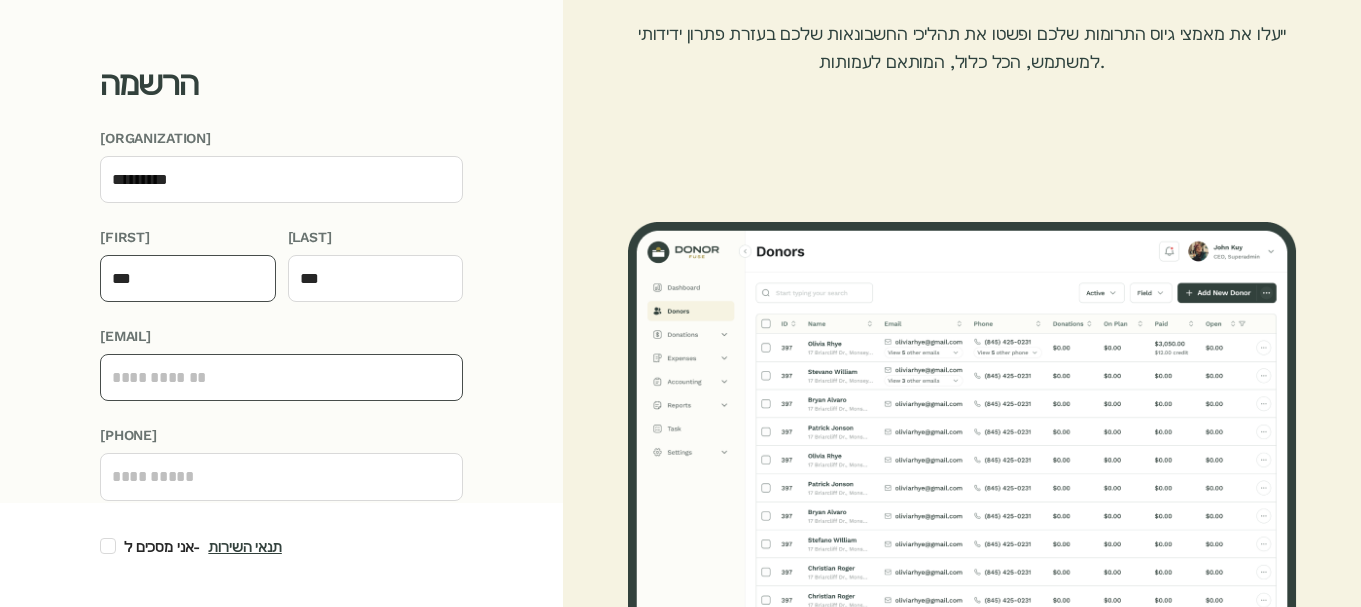 type on "***" 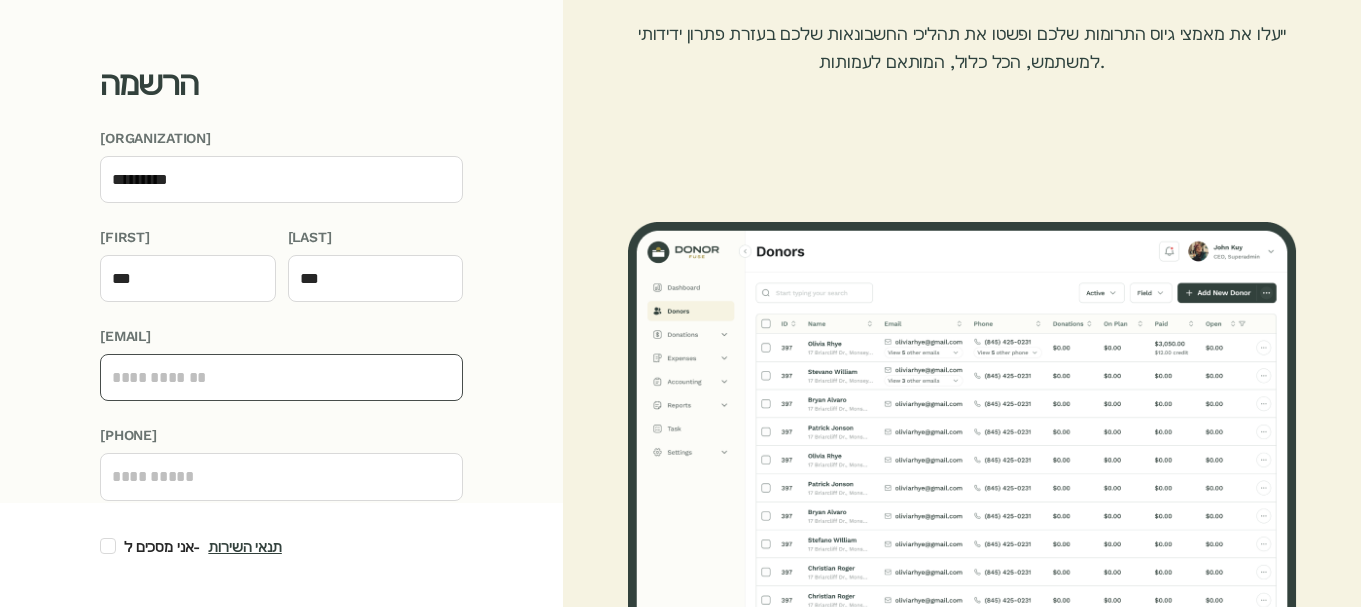 click 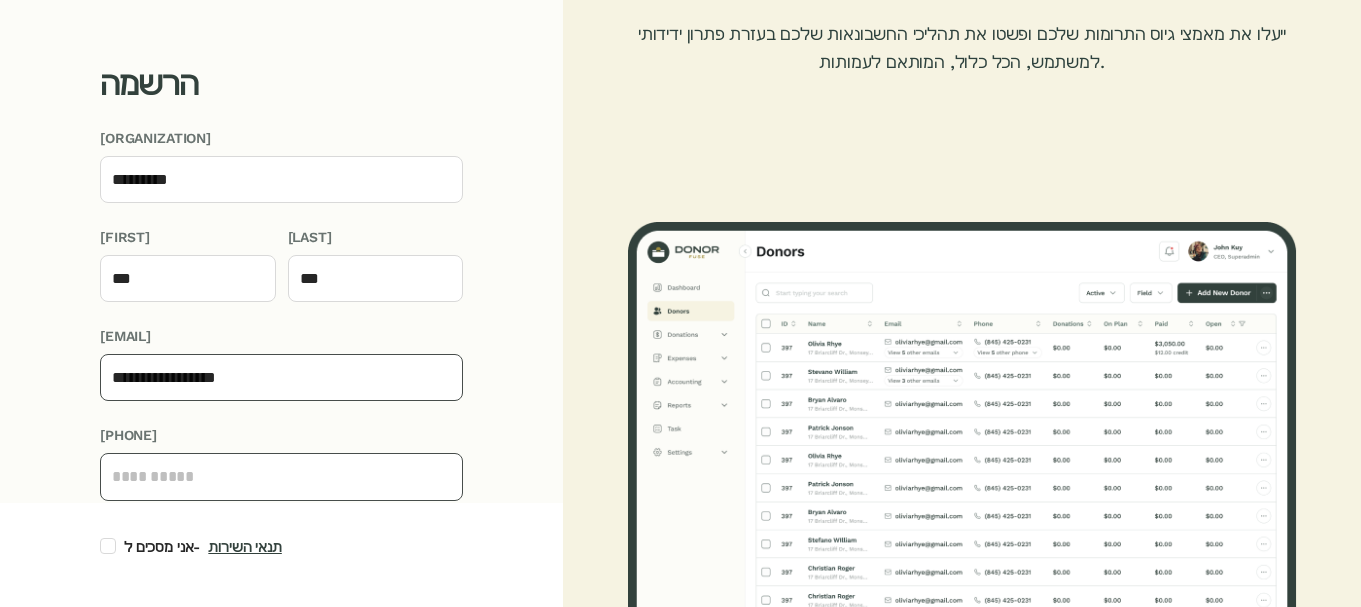 type on "**********" 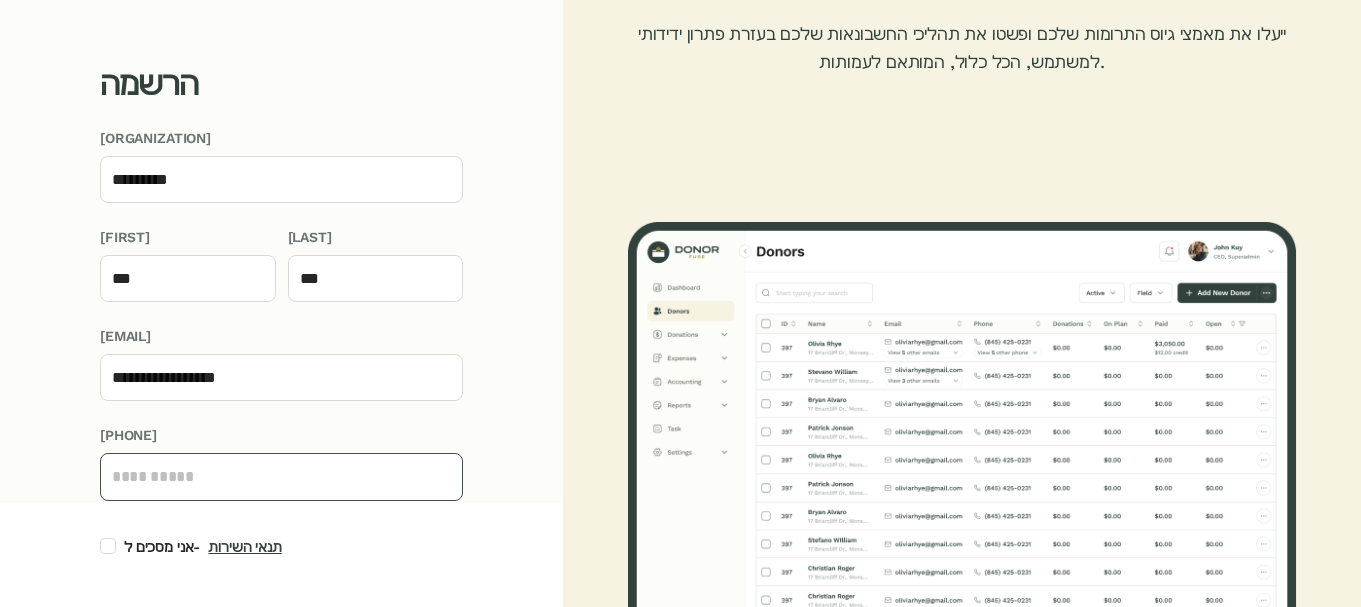 click 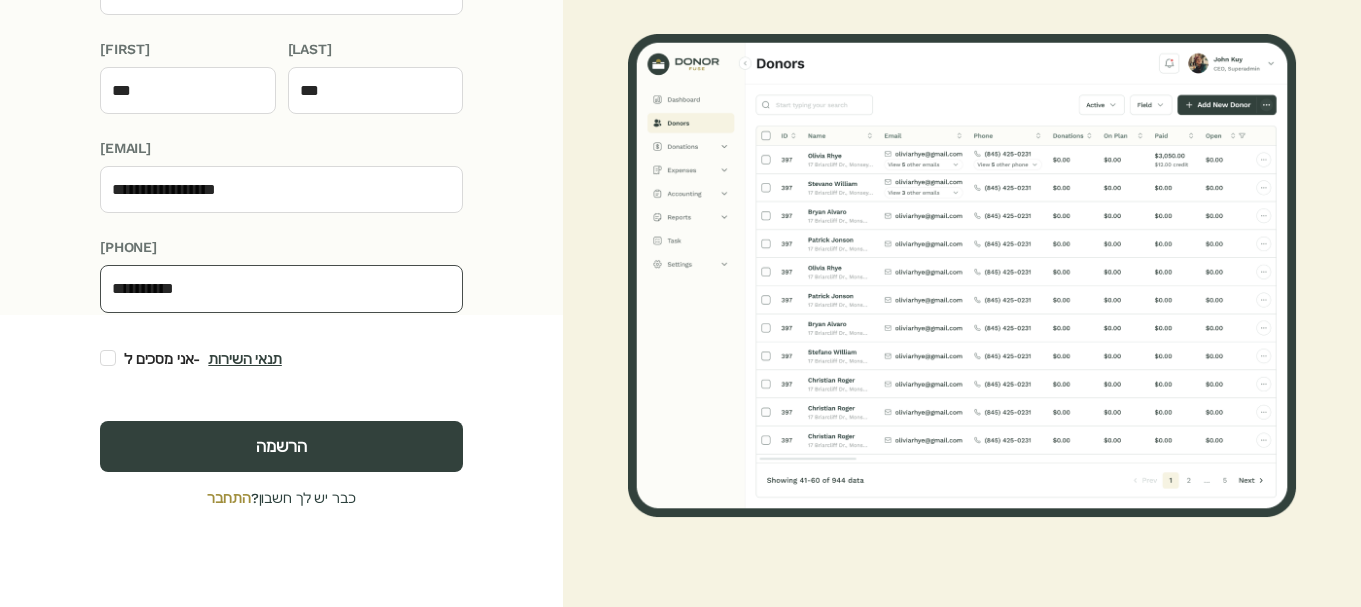 scroll, scrollTop: 337, scrollLeft: 0, axis: vertical 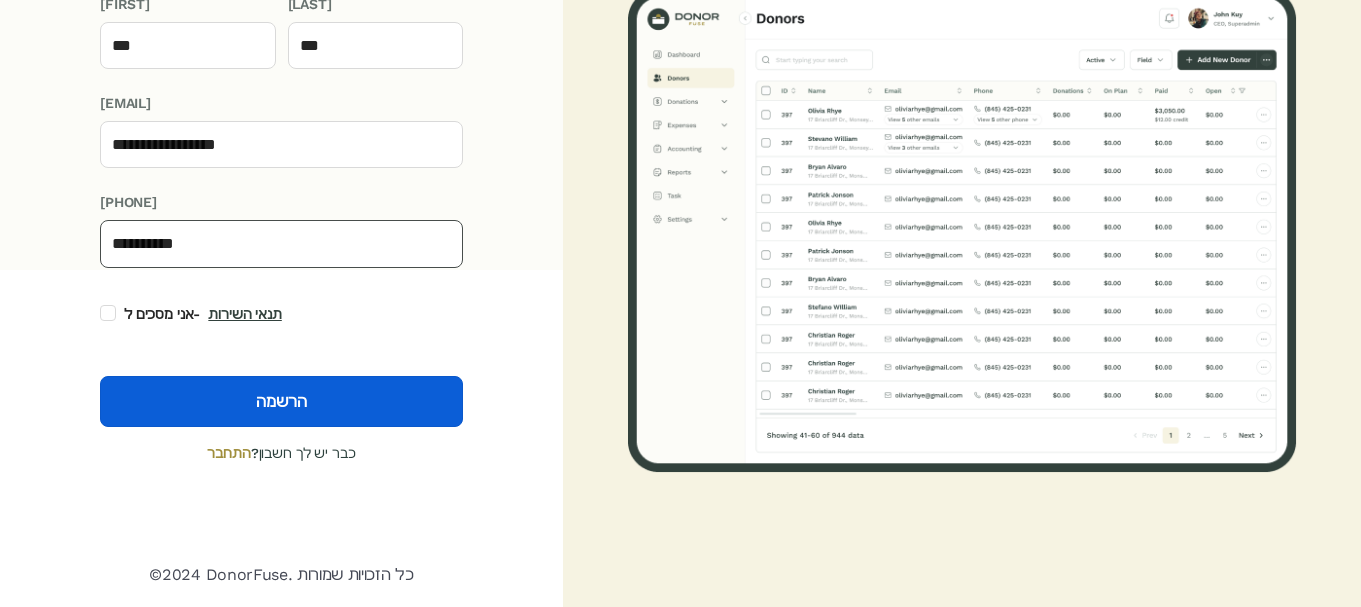 type on "**********" 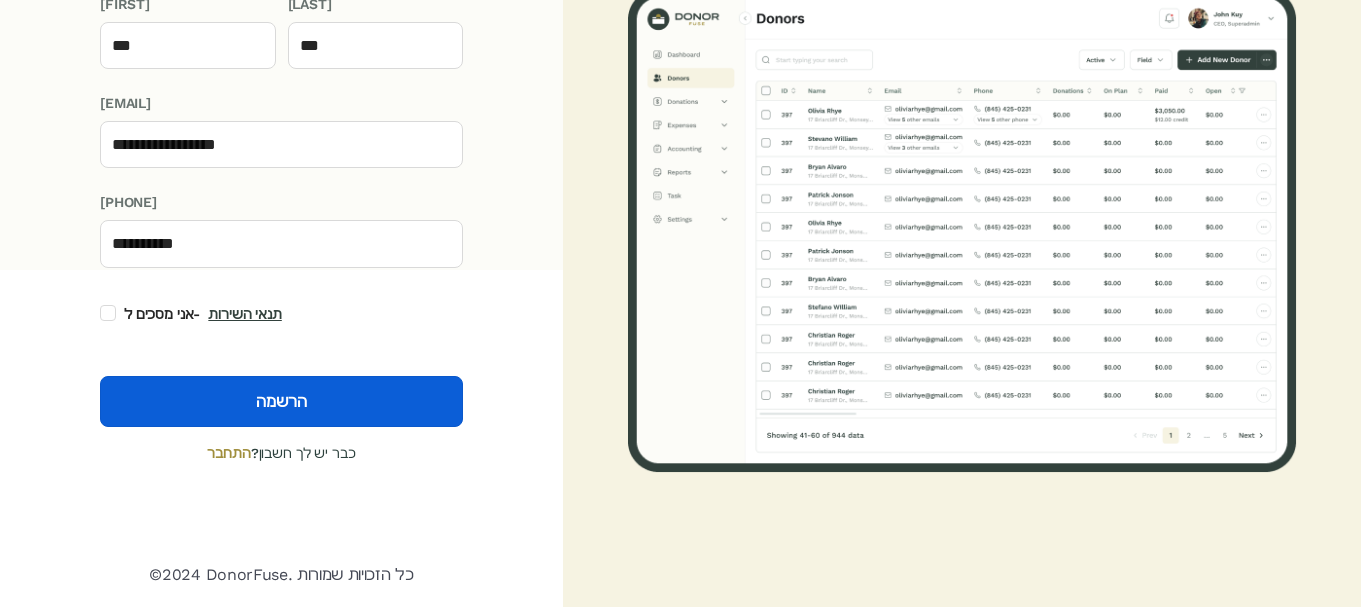 click on "הרשמה" 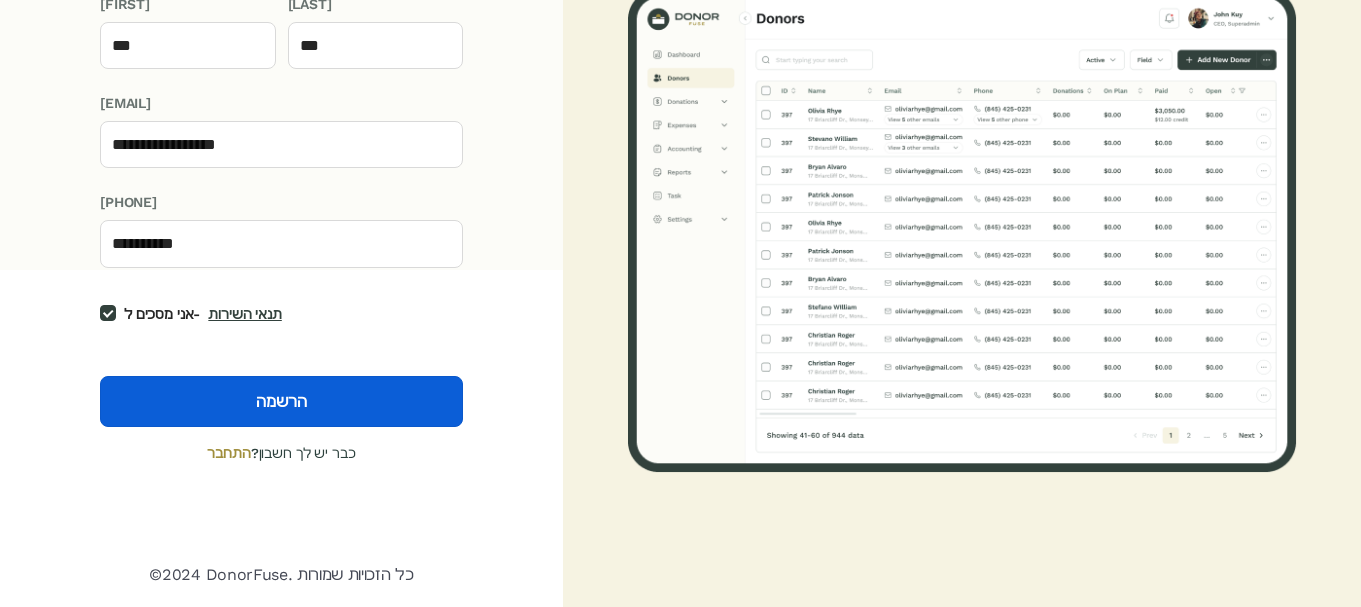 click on "הרשמה" 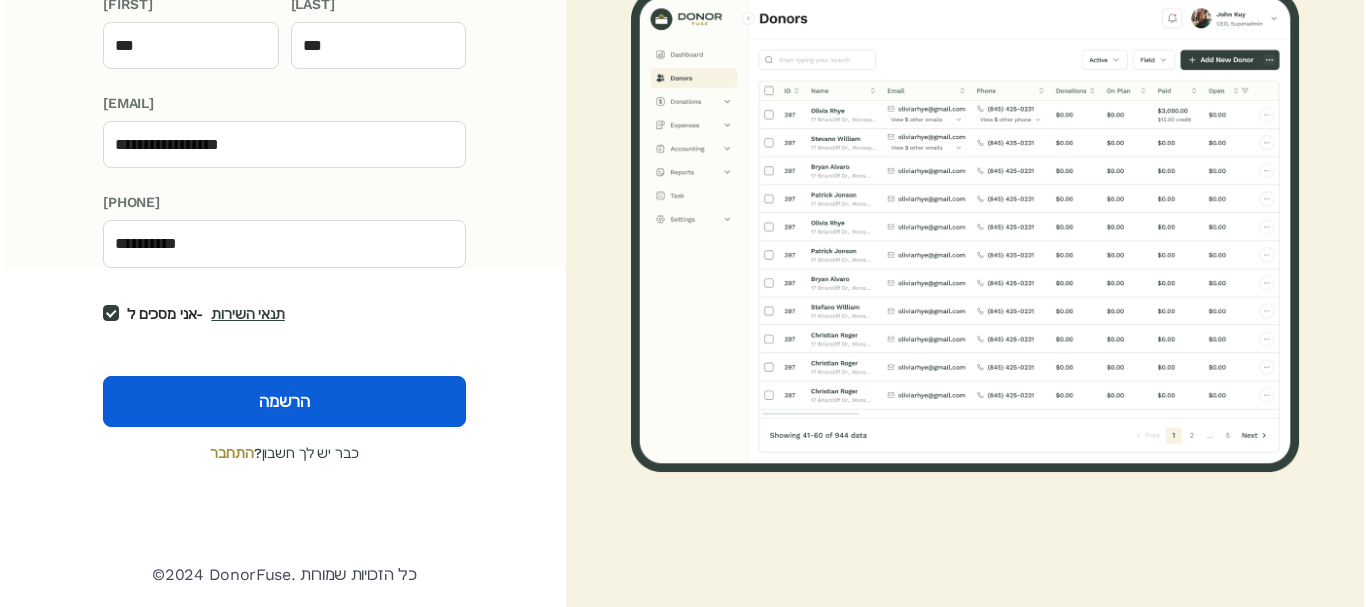 scroll, scrollTop: 0, scrollLeft: 0, axis: both 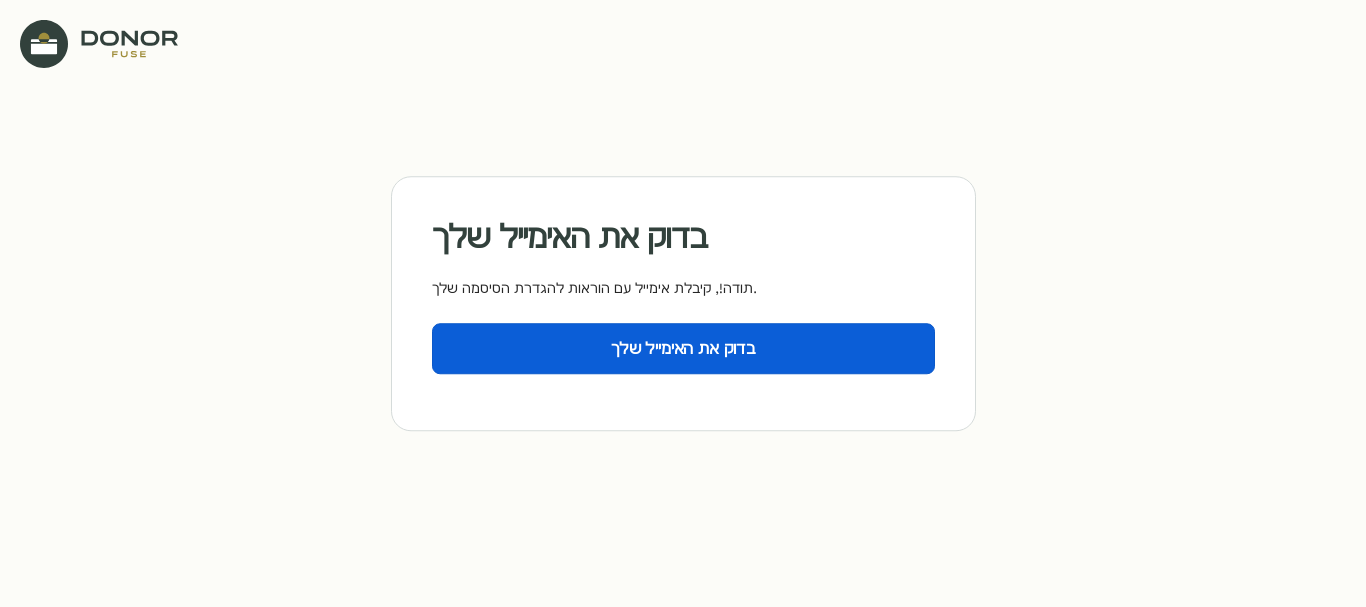 click on "בדוק את האימייל שלך" 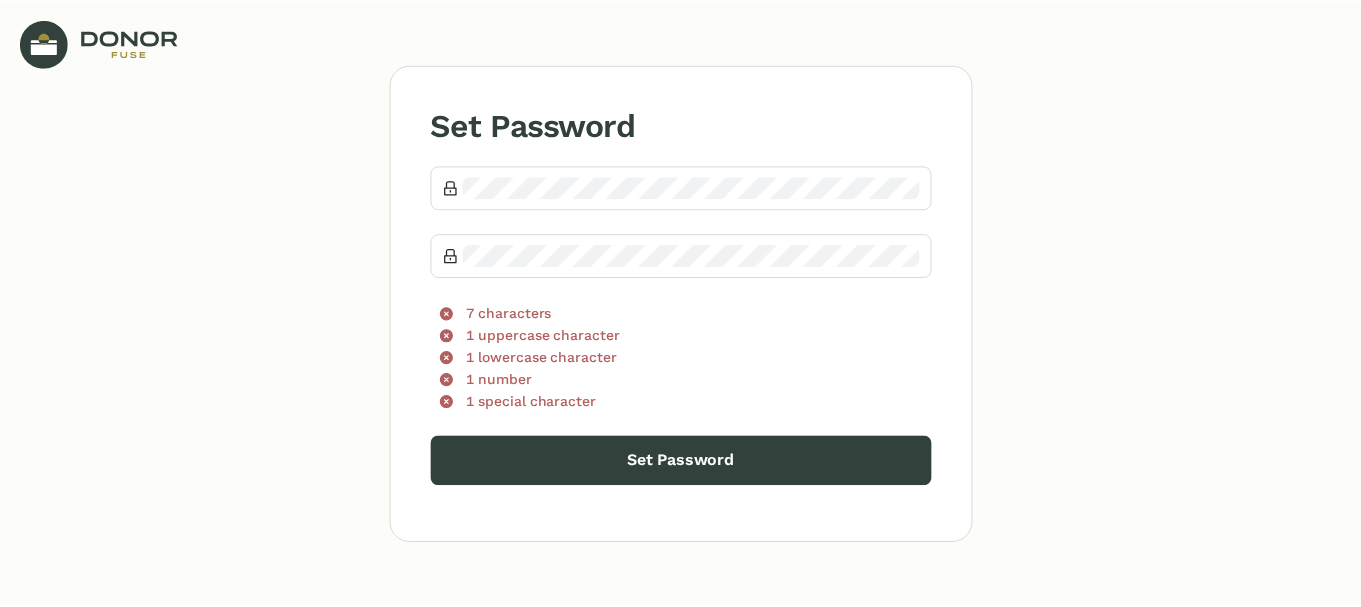scroll, scrollTop: 0, scrollLeft: 0, axis: both 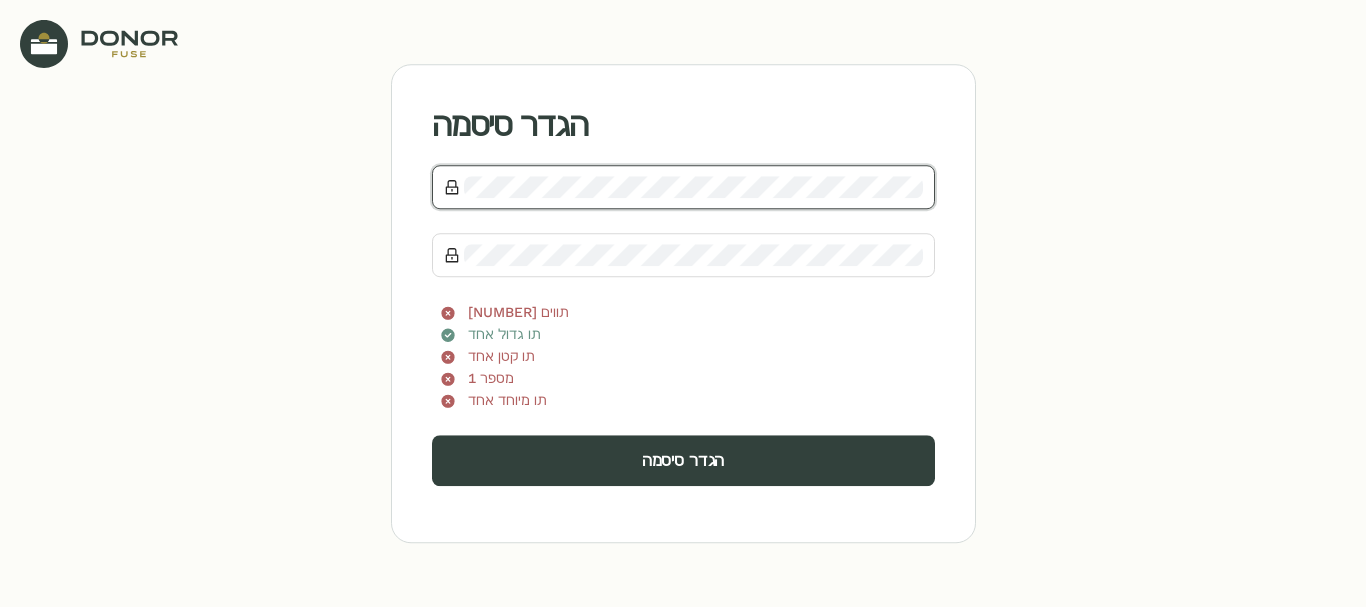 click 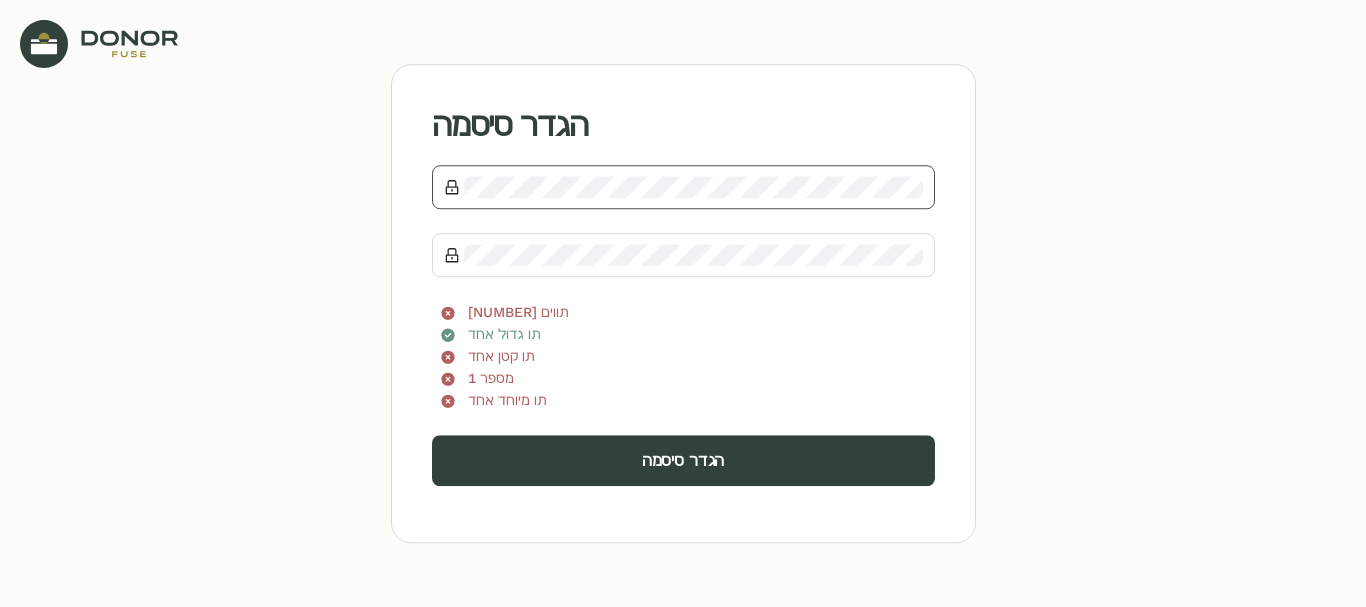 click 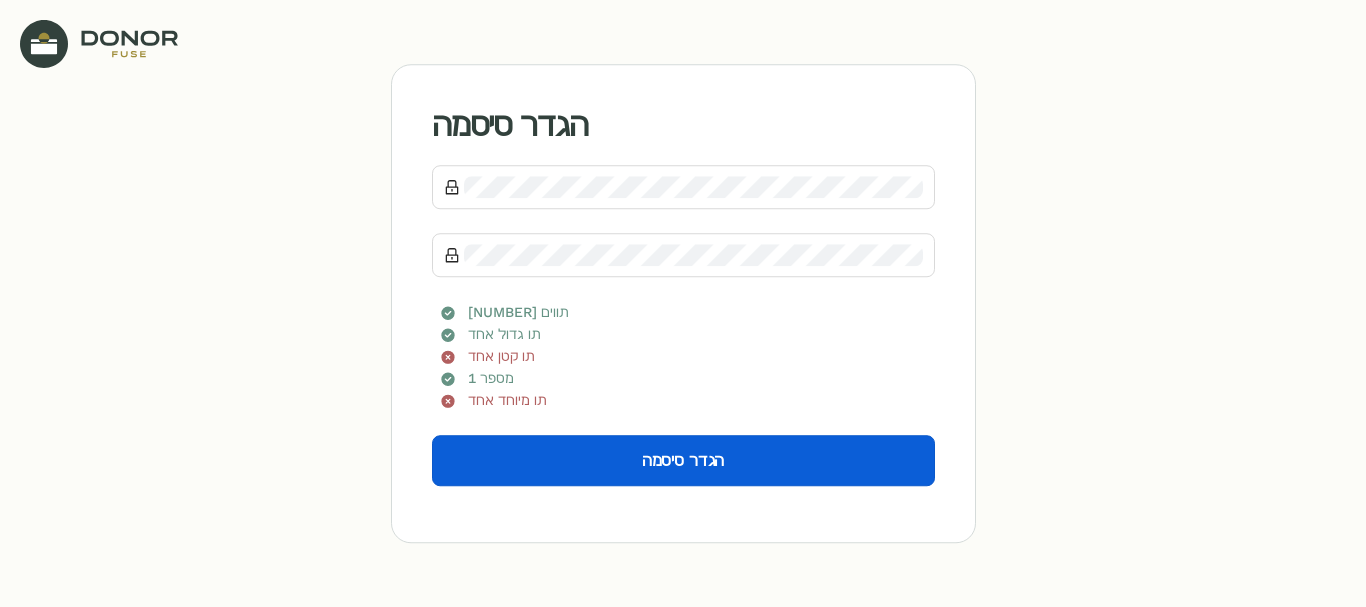 click on "הגדר סיסמה" 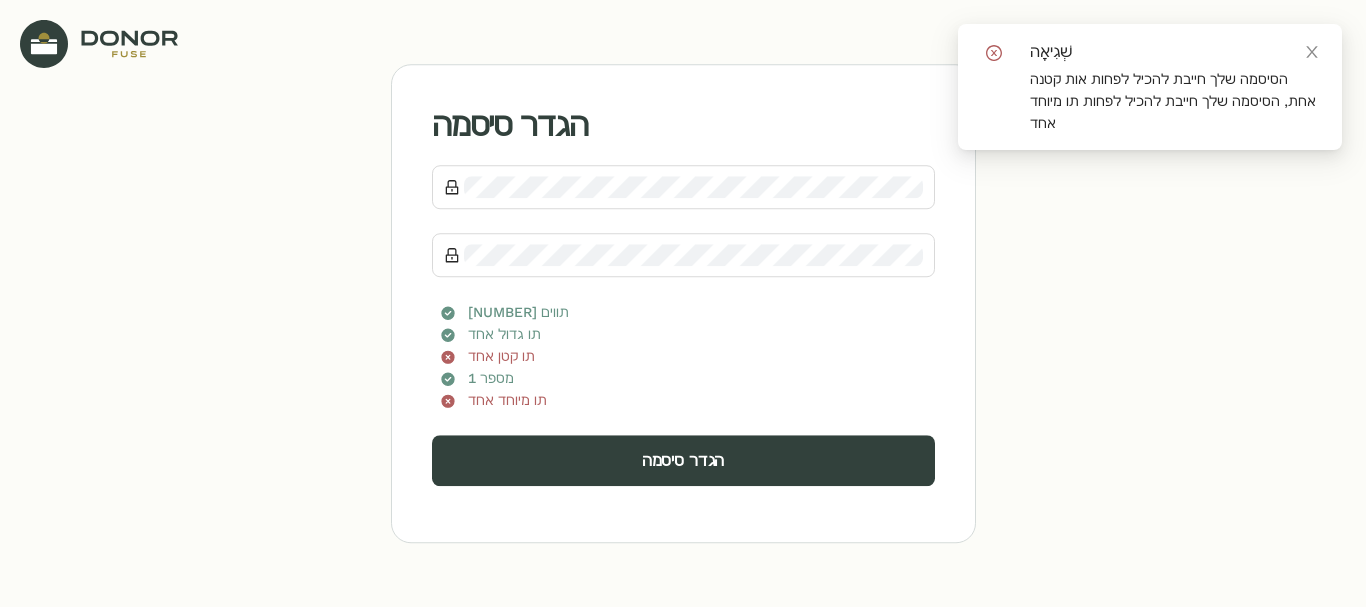 click on "שְׁגִיאָה הסיסמה שלך חייבת להכיל לפחות אות קטנה אחת, הסיסמה שלך חייבת להכיל לפחות תו מיוחד אחד" at bounding box center (1150, 87) 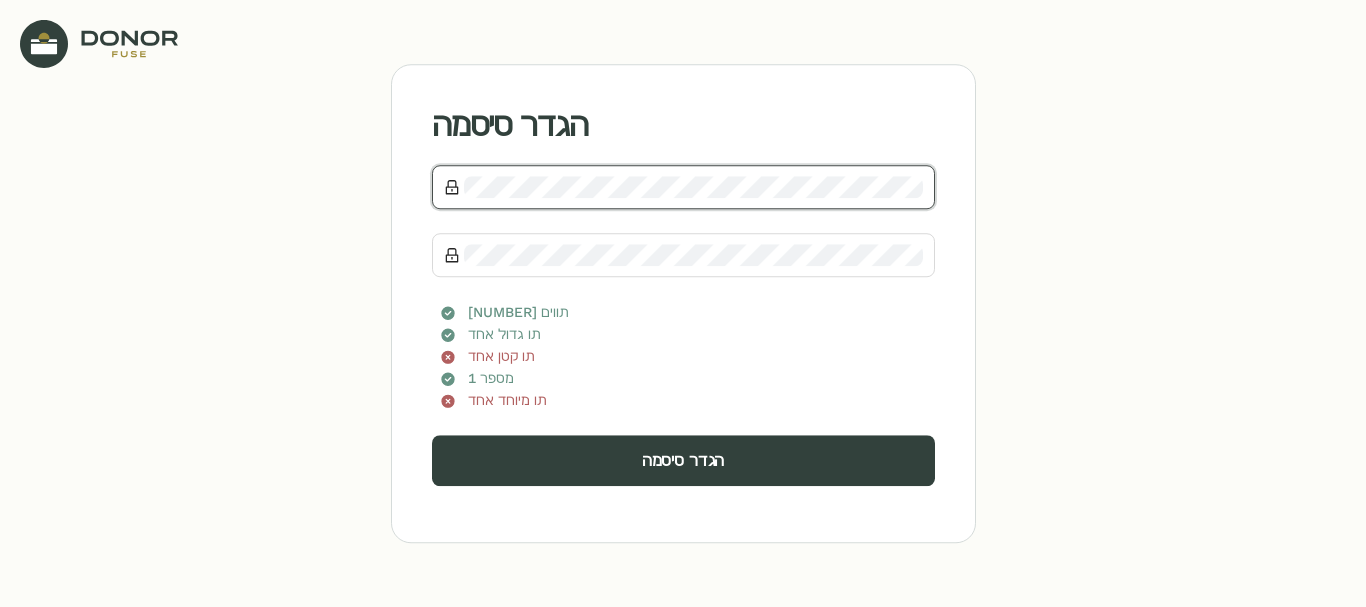 click on "הגדר סיסמה [NUMBER] תווים    תו גדול אחד    תו קטן אחד    מספר 1    תו מיוחד אחד    הגדר סיסמה" 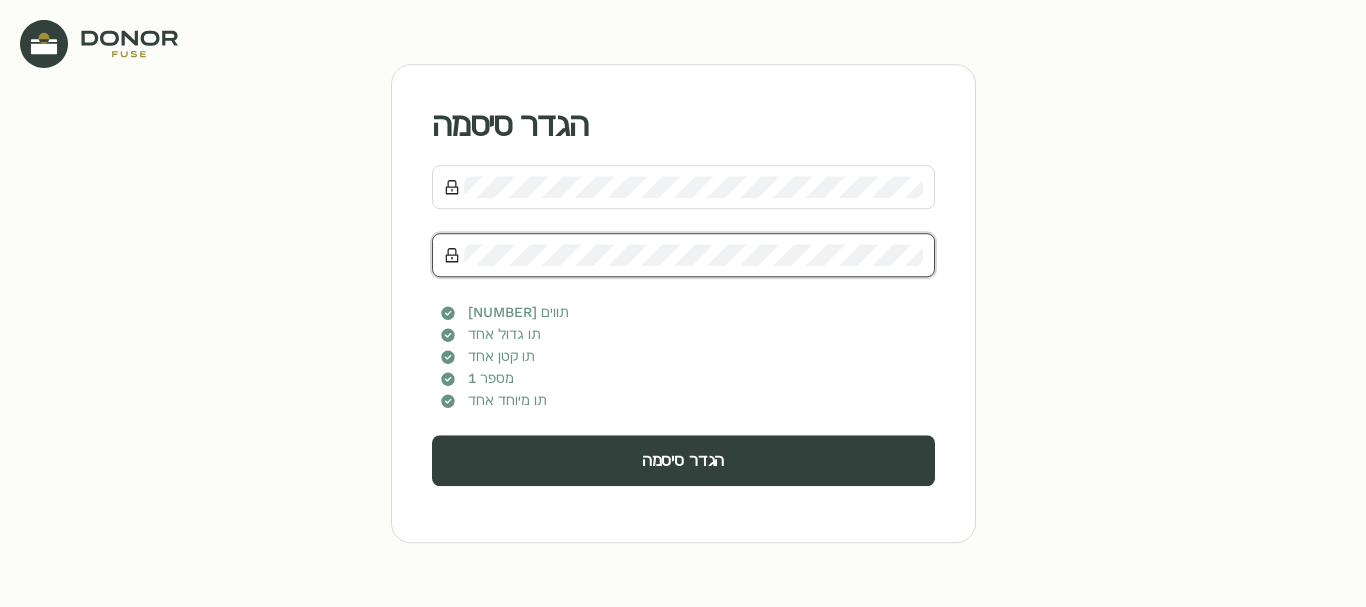 click 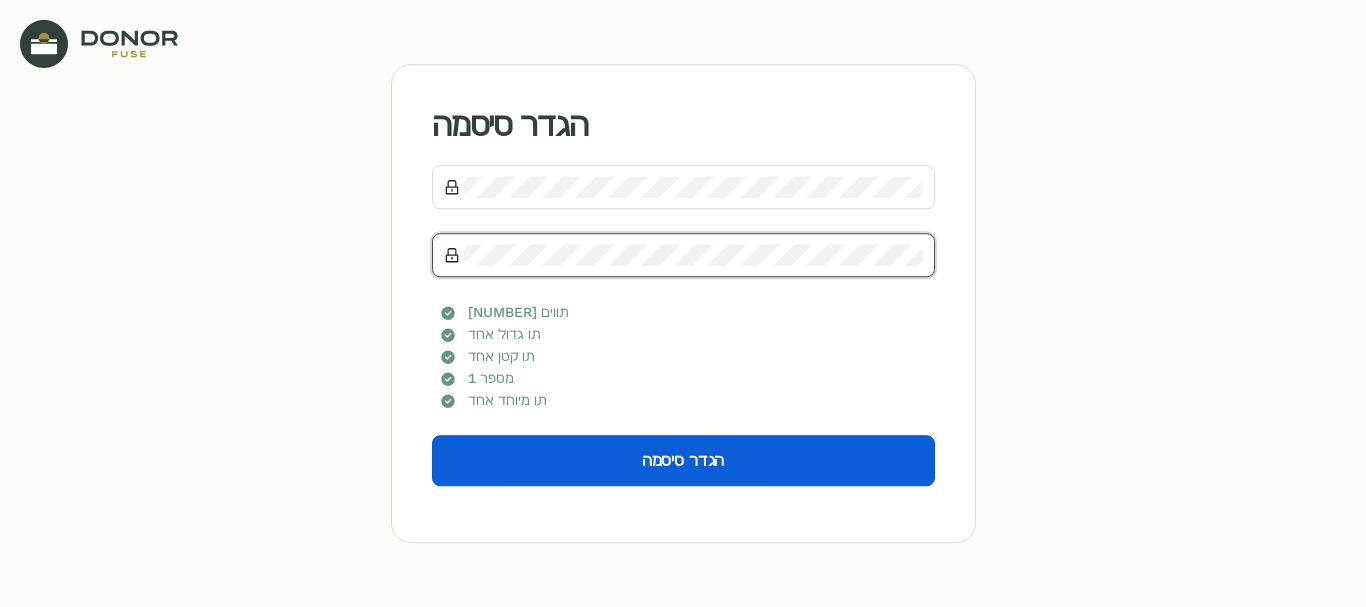 click on "הגדר סיסמה" 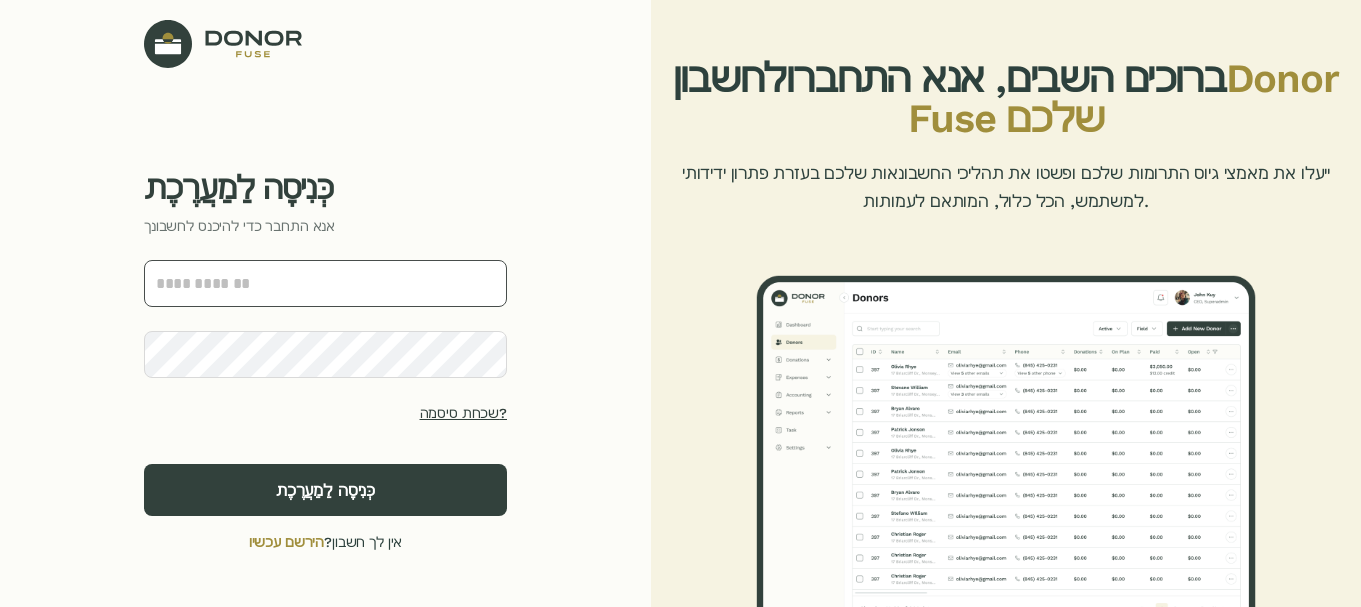click 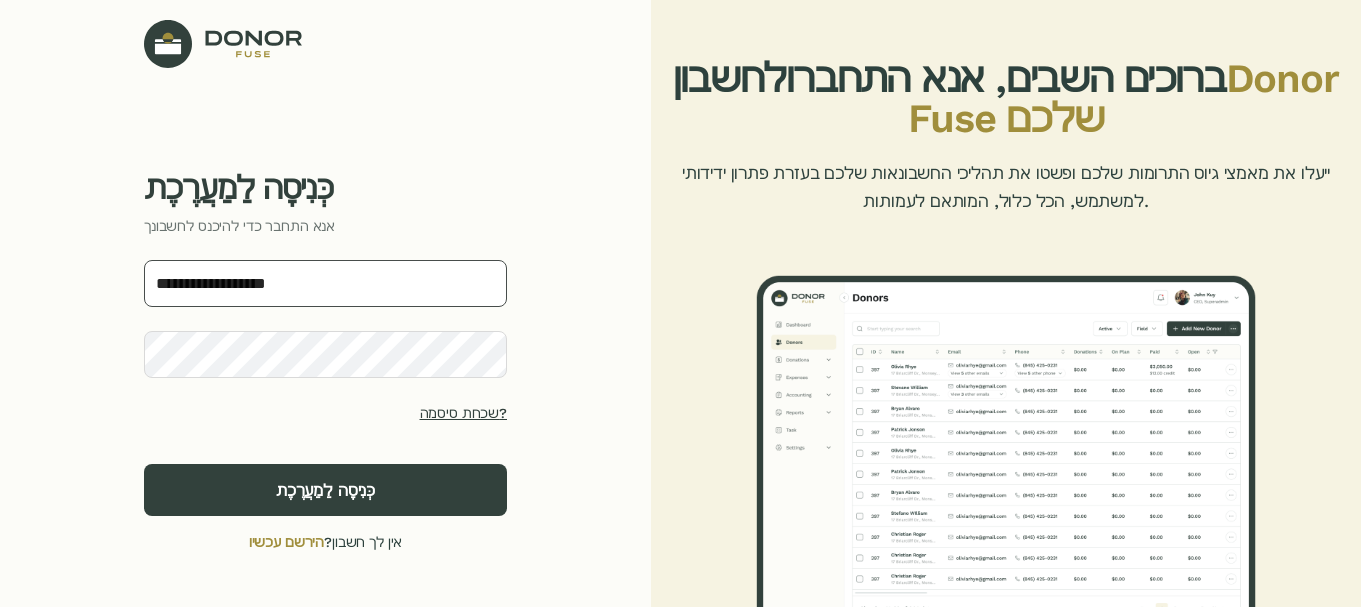 click on "**********" 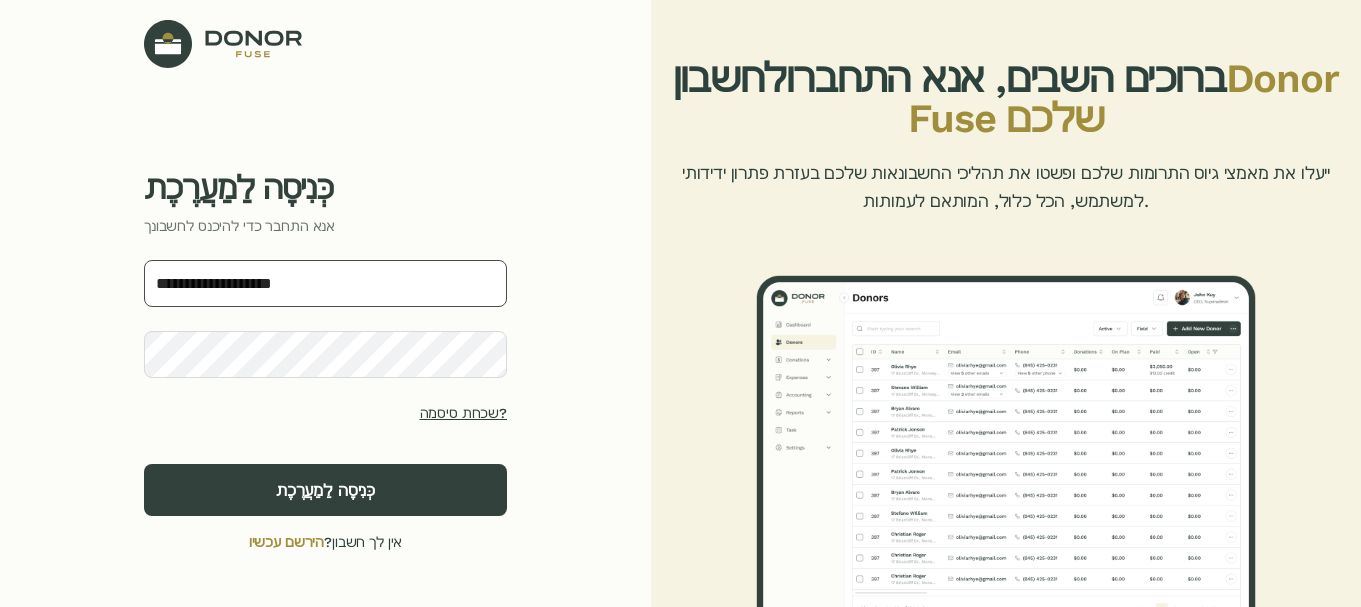 drag, startPoint x: 300, startPoint y: 281, endPoint x: 287, endPoint y: 281, distance: 13 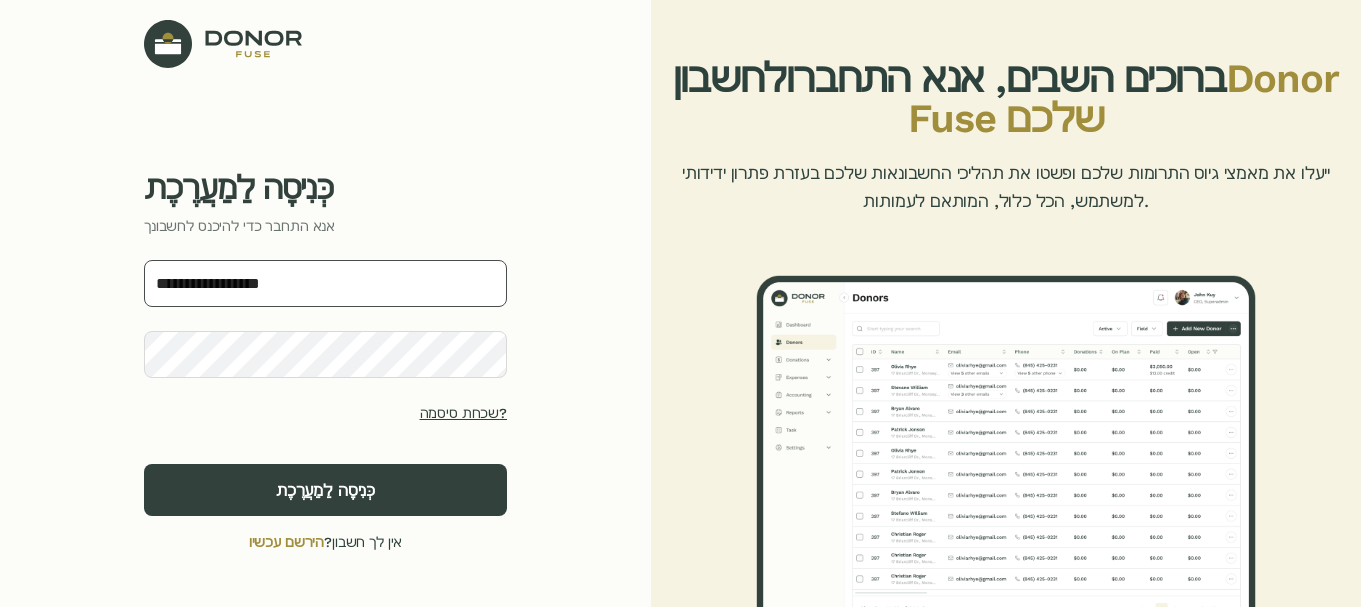 type on "**********" 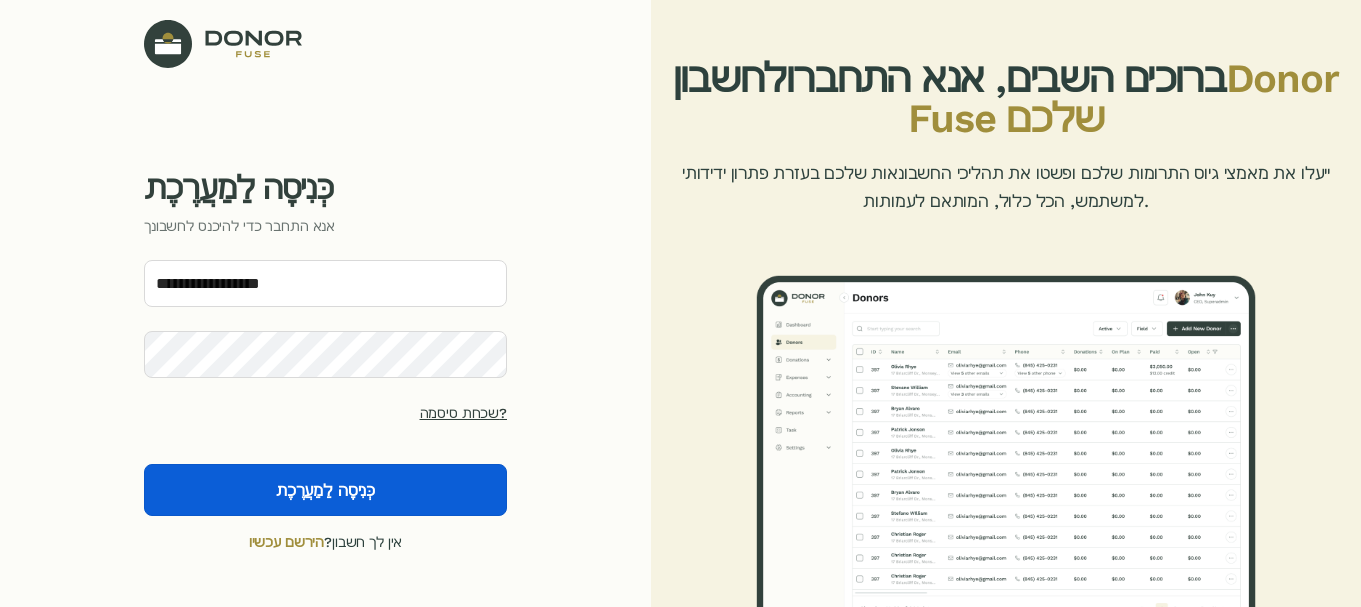 click on "כְּנִיסָה לַמַעֲרֶכֶת" 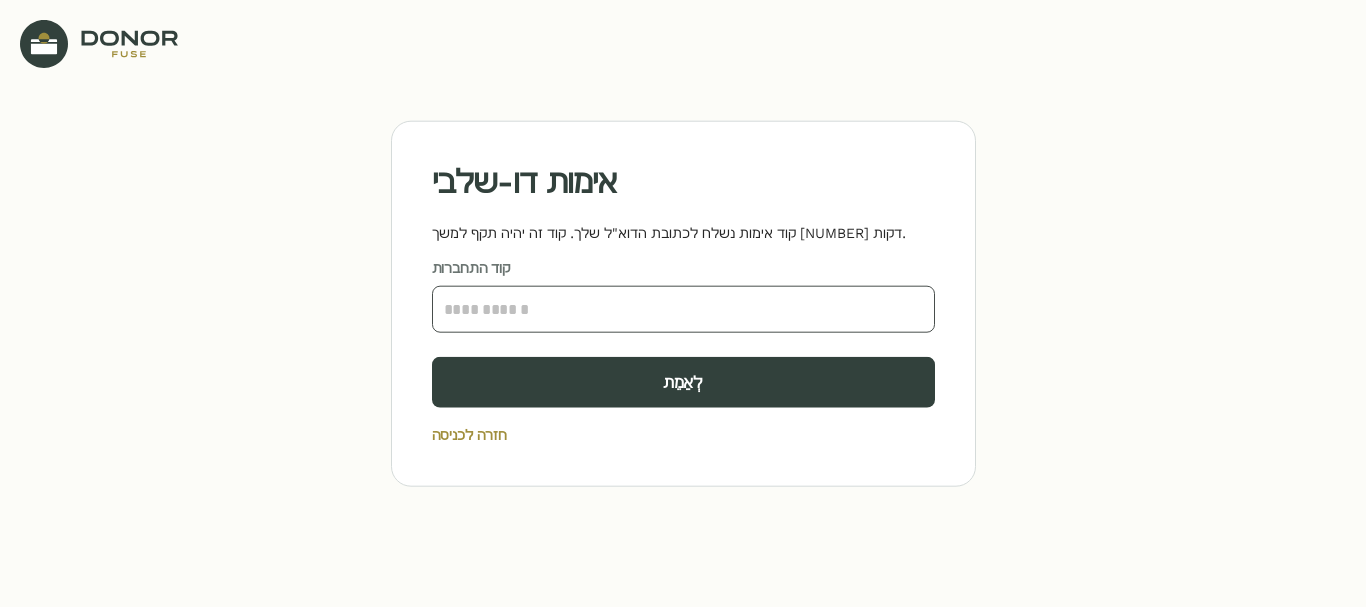 click 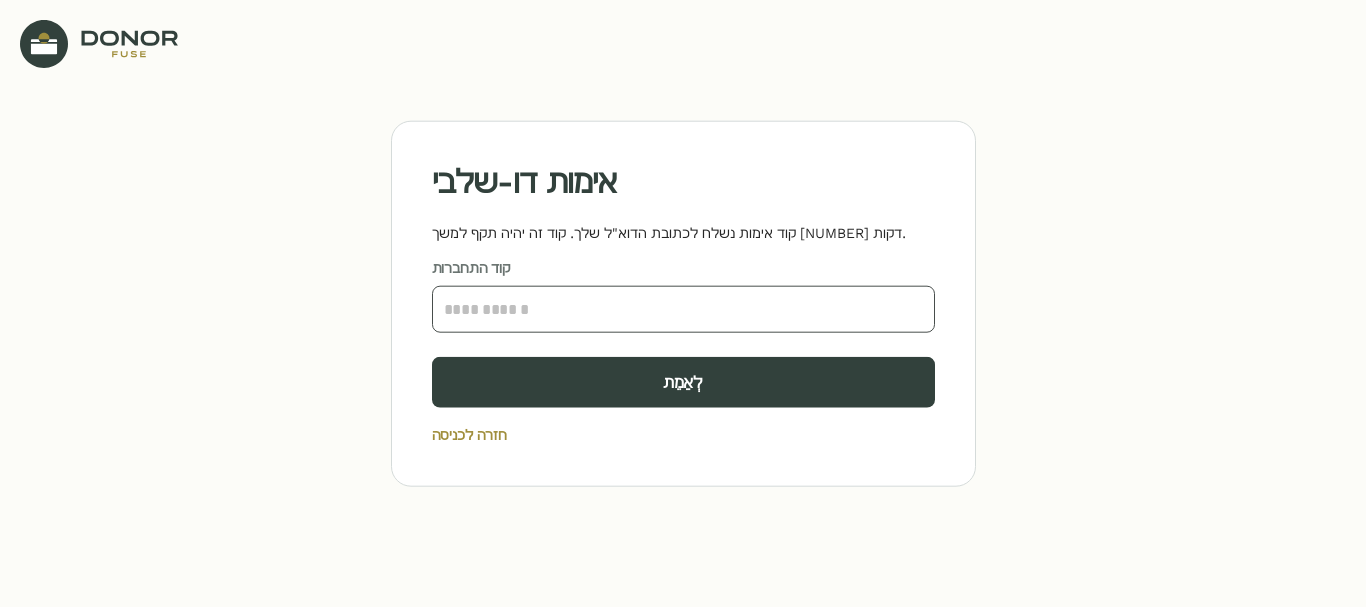 paste on "****" 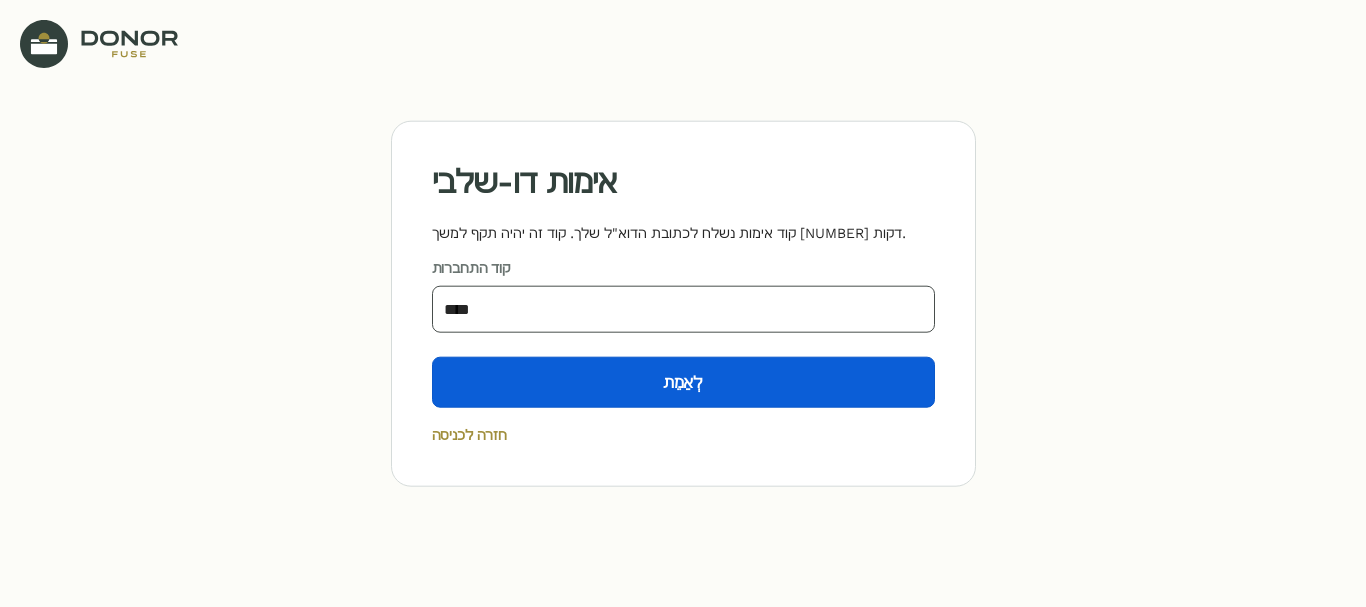type on "****" 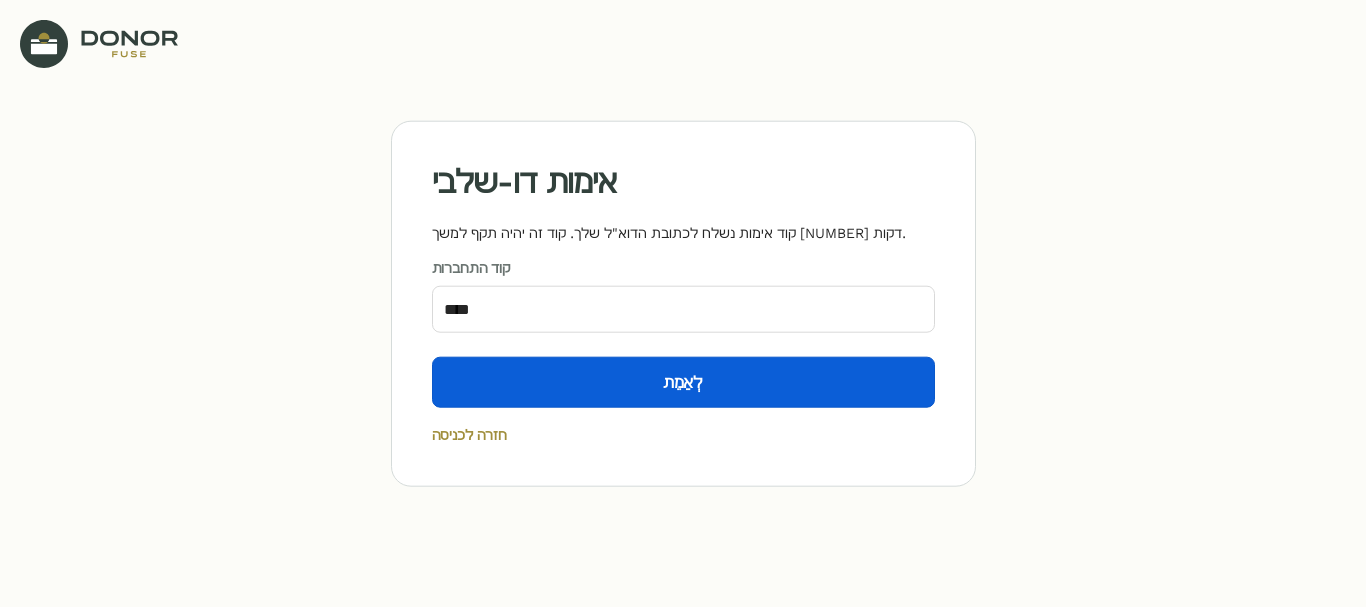 click on "לְאַמֵת" 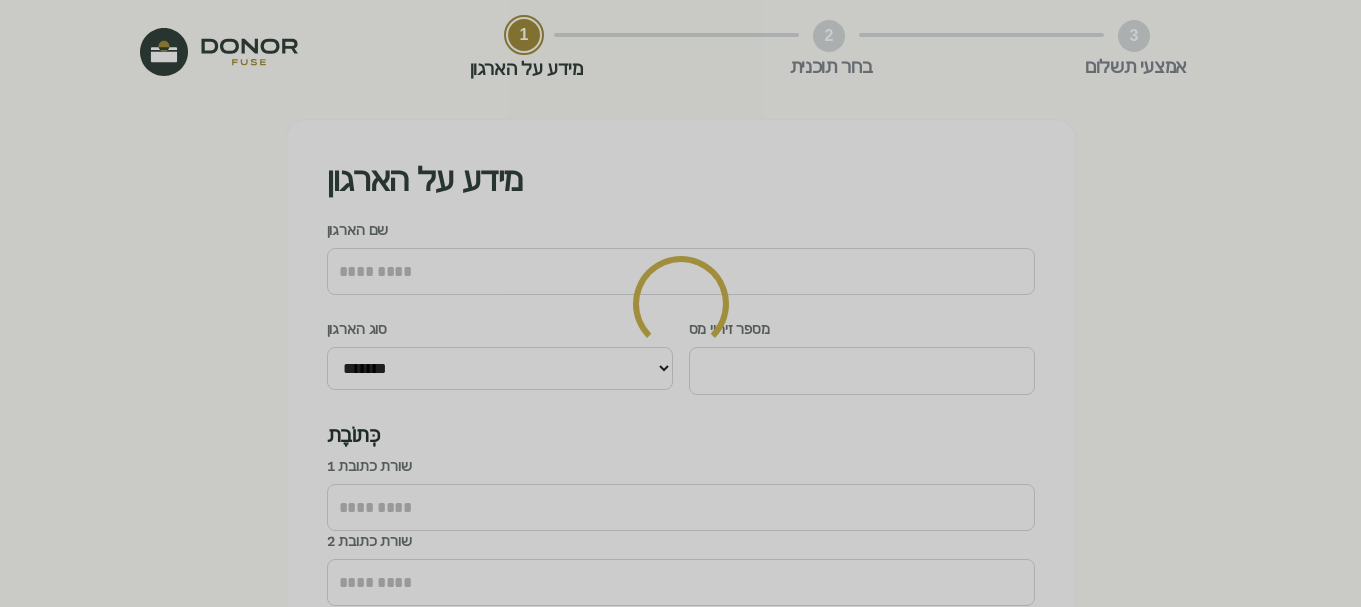 type on "*********" 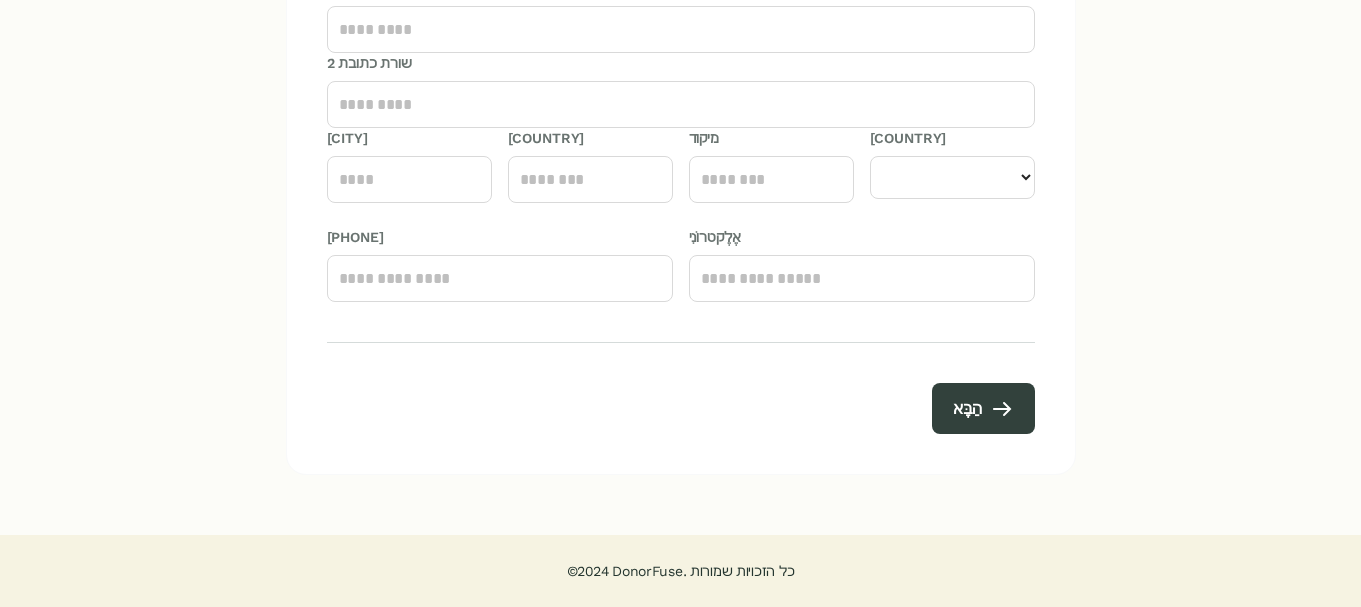 scroll, scrollTop: 0, scrollLeft: 0, axis: both 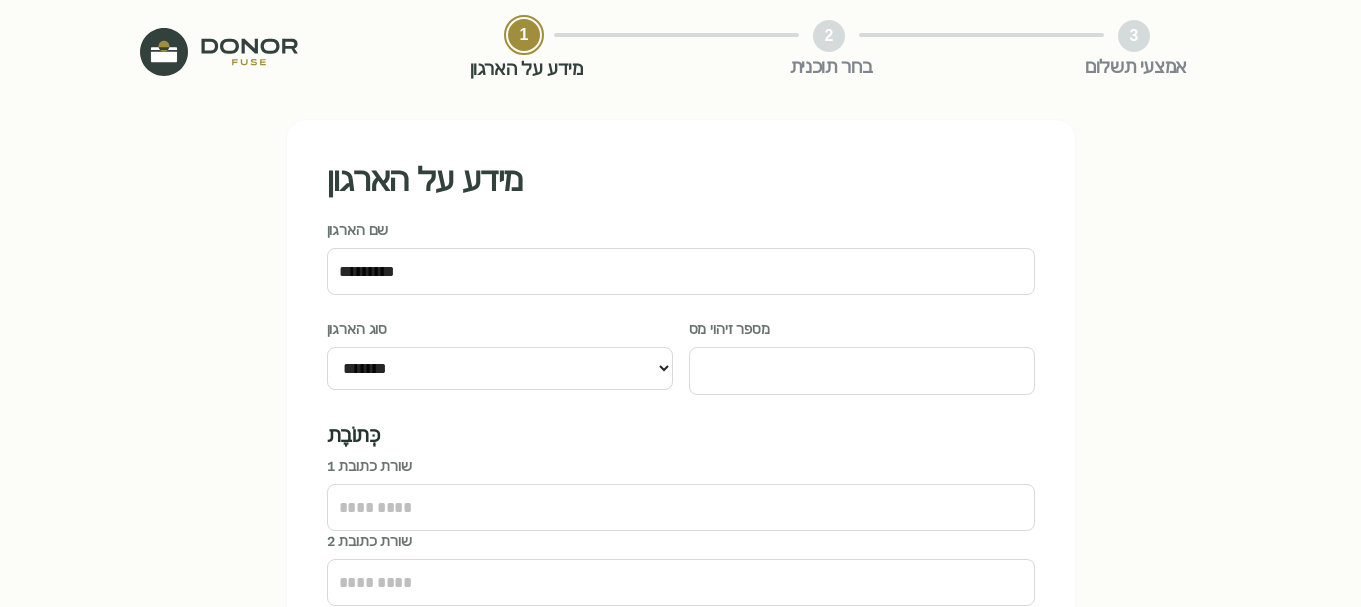 click on "2" 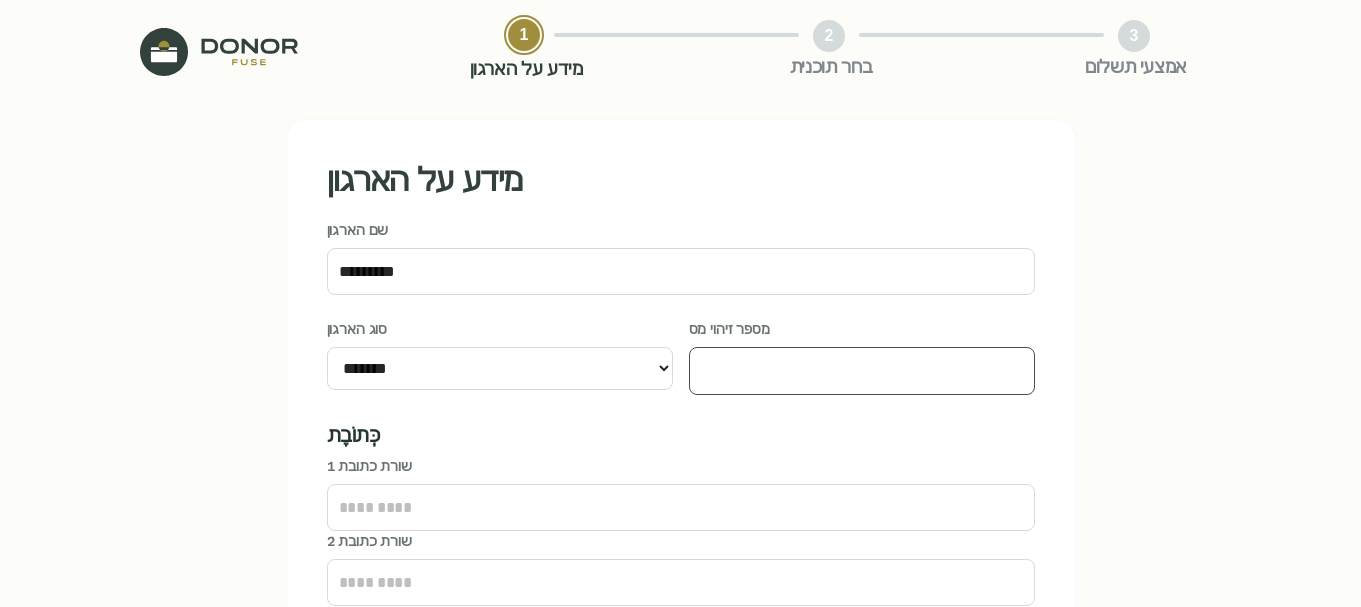 click on "מספר זיהוי מס" at bounding box center [862, 370] 